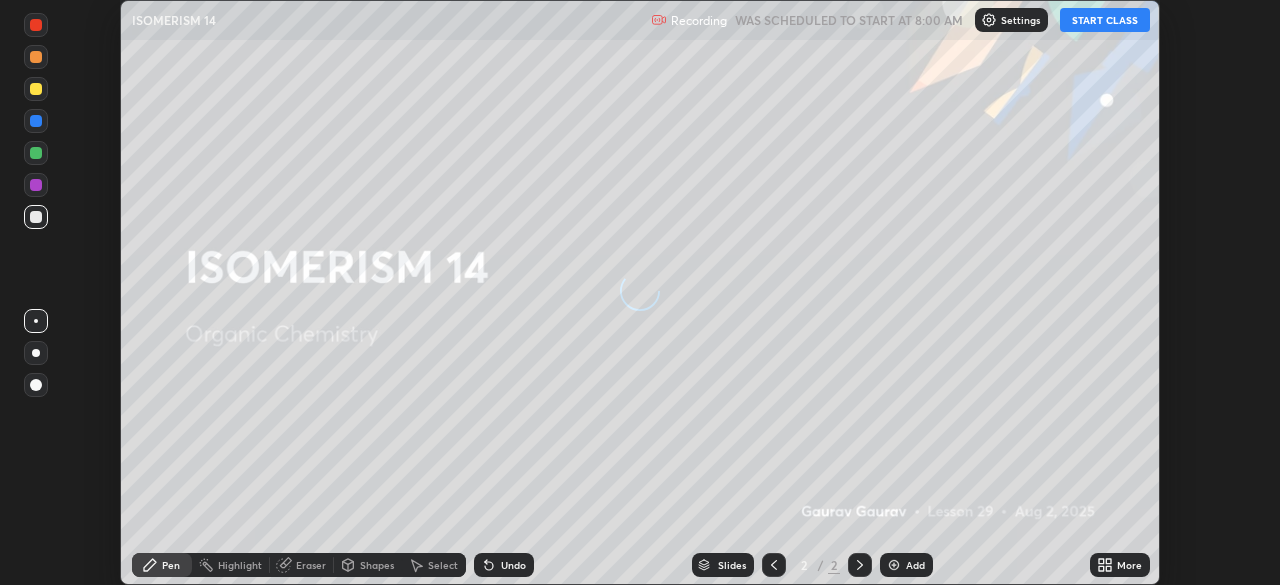 scroll, scrollTop: 0, scrollLeft: 0, axis: both 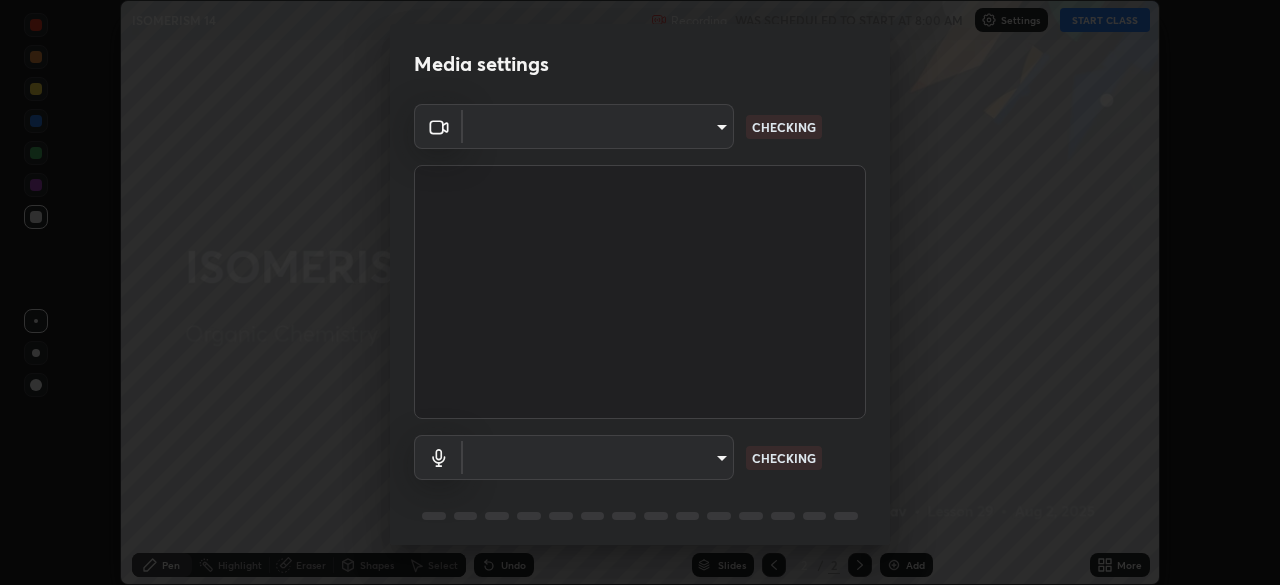 click on "Erase all ISOMERISM 14 Recording WAS SCHEDULED TO START AT  8:00 AM Settings START CLASS Setting up your live class ISOMERISM 14 • L29 of Organic Chemistry [PERSON] [PERSON] Pen Highlight Eraser Shapes Select Undo Slides 2 / 2 Add More No doubts shared Encourage your learners to ask a doubt for better clarity Report an issue Reason for reporting Buffering Chat not working Audio - Video sync issue Educator video quality low ​ Attach an image Report Media settings ​ CHECKING ​ CHECKING 1 / 5 Next" at bounding box center [640, 292] 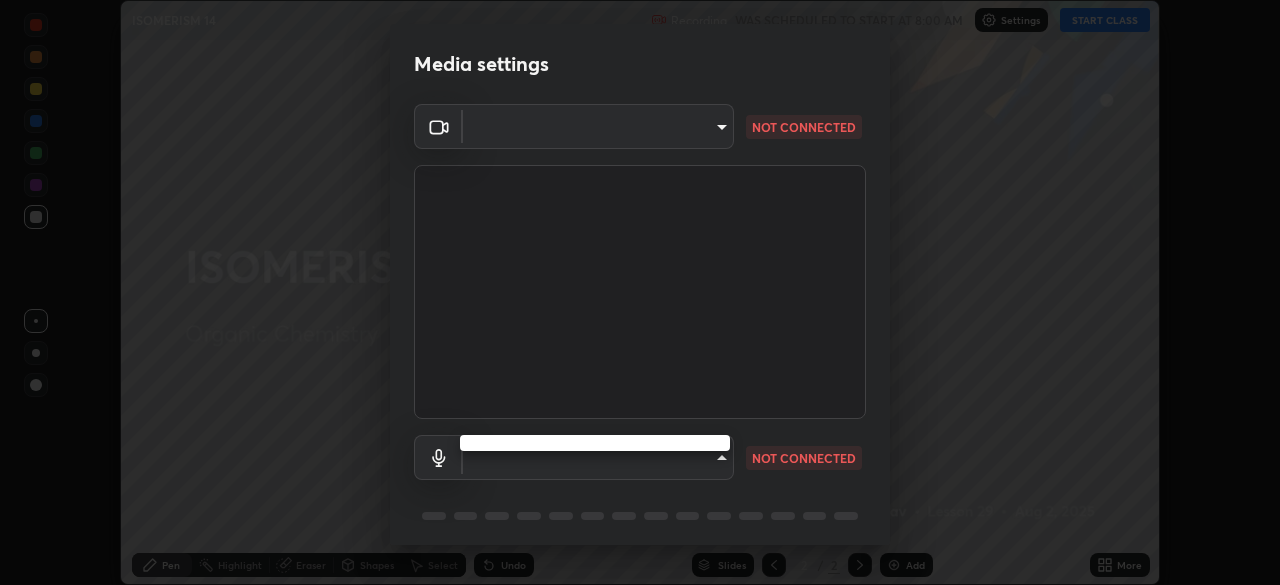 type on "b836b1746bc57e858dac7ff1eb7f6fa2ca3122fce8273d052bbc38d86990041a" 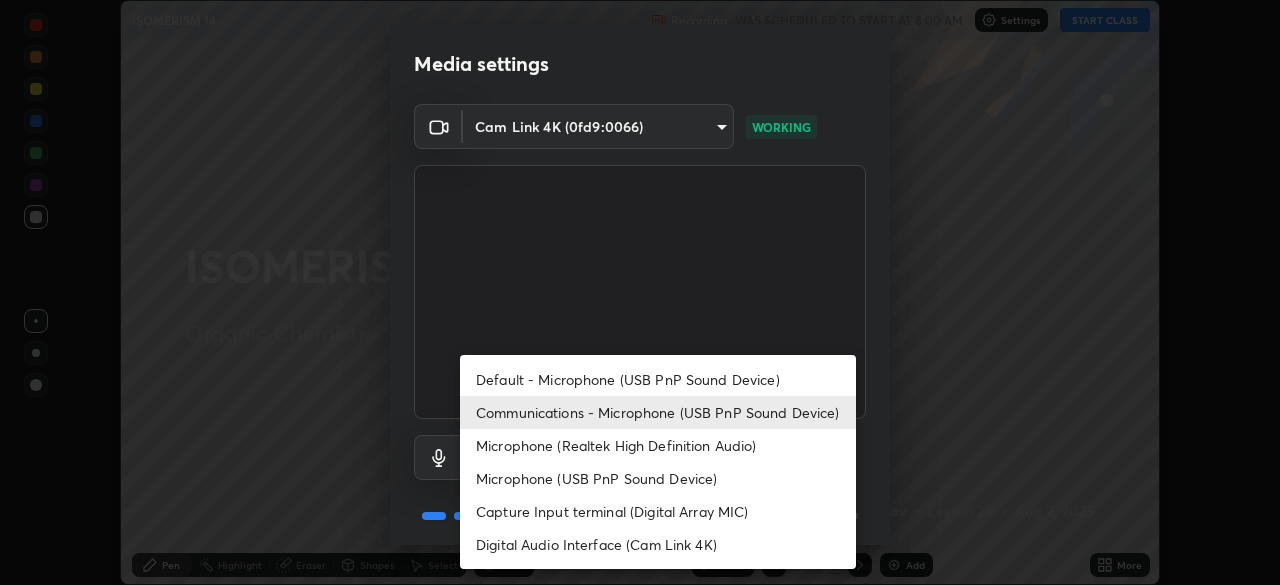 click on "Communications - Microphone (USB PnP Sound Device)" at bounding box center [658, 412] 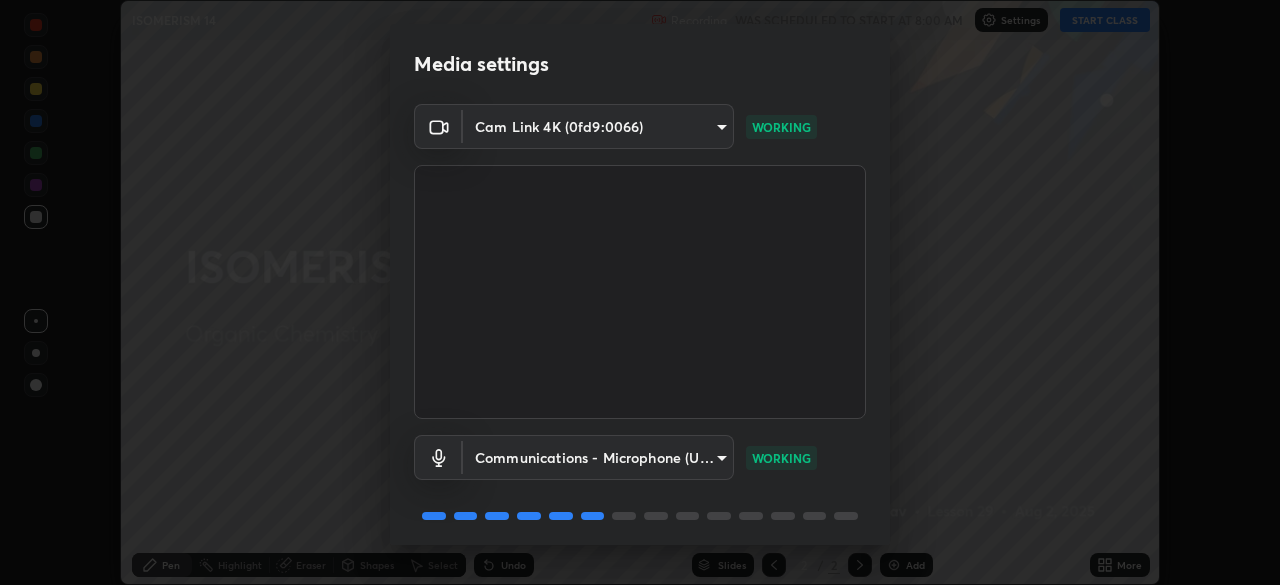 scroll, scrollTop: 71, scrollLeft: 0, axis: vertical 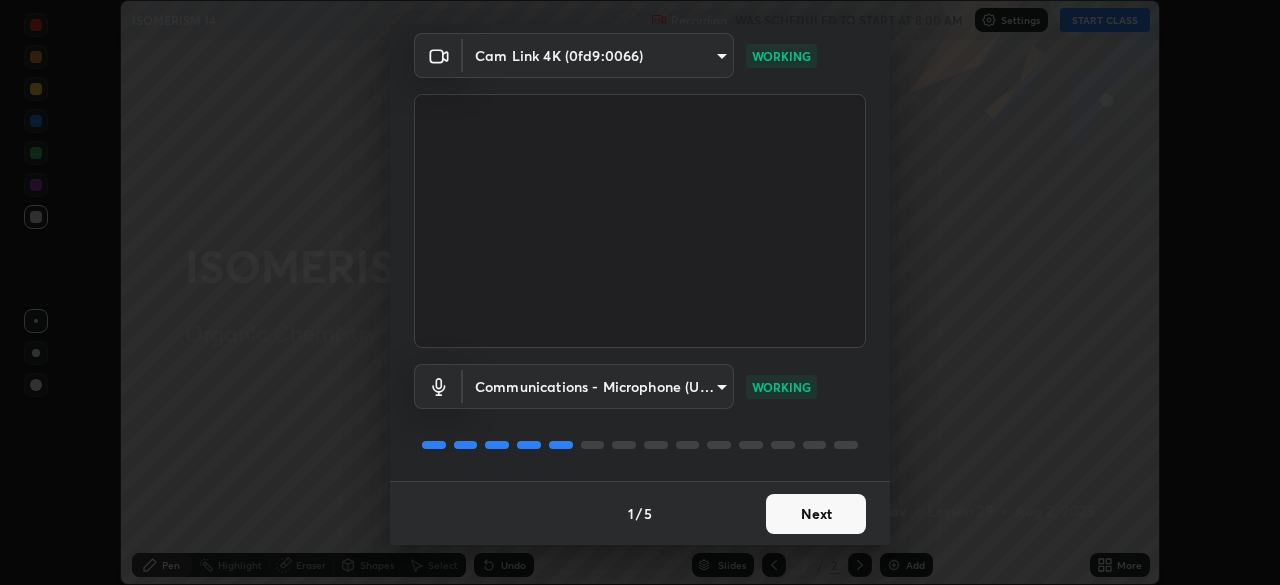 click on "Next" at bounding box center (816, 514) 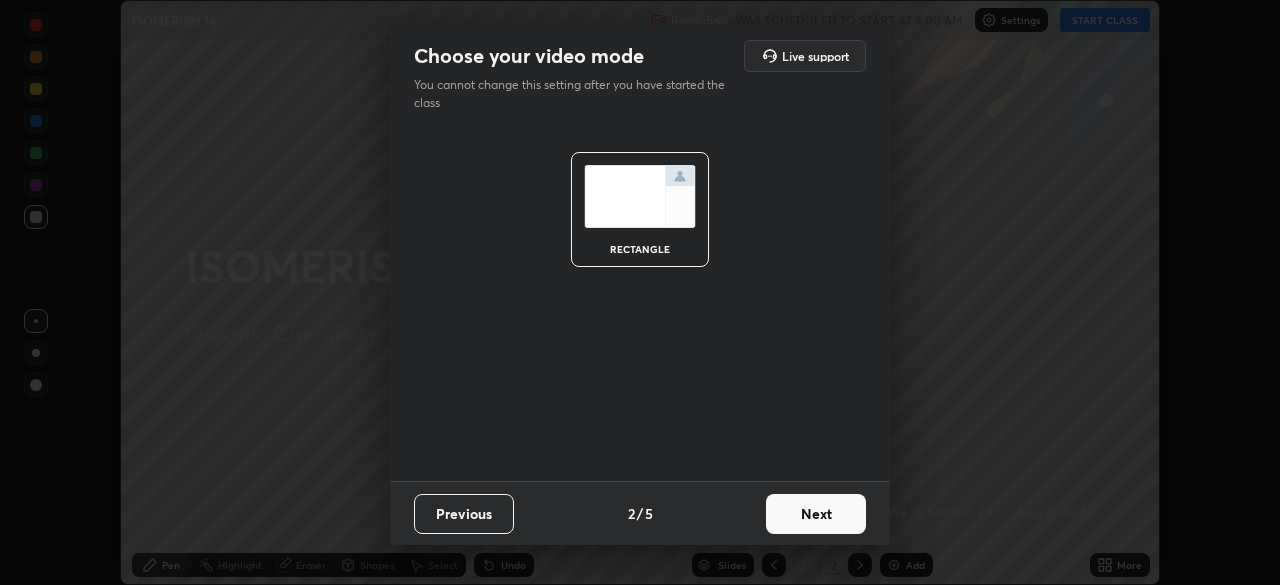 scroll, scrollTop: 0, scrollLeft: 0, axis: both 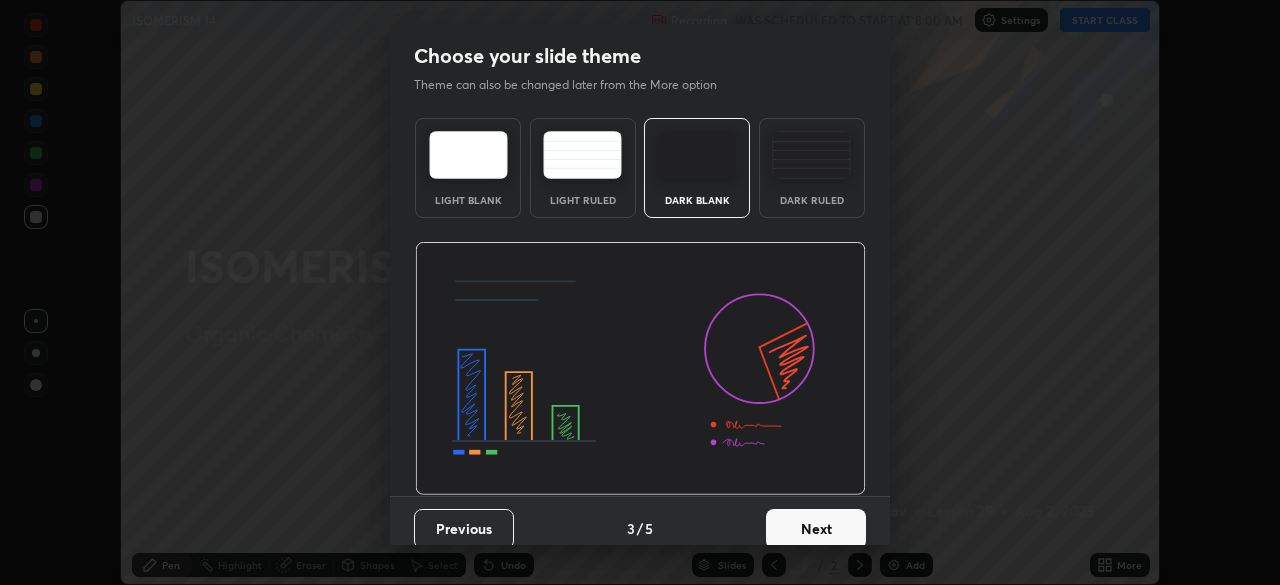 click on "Next" at bounding box center [816, 529] 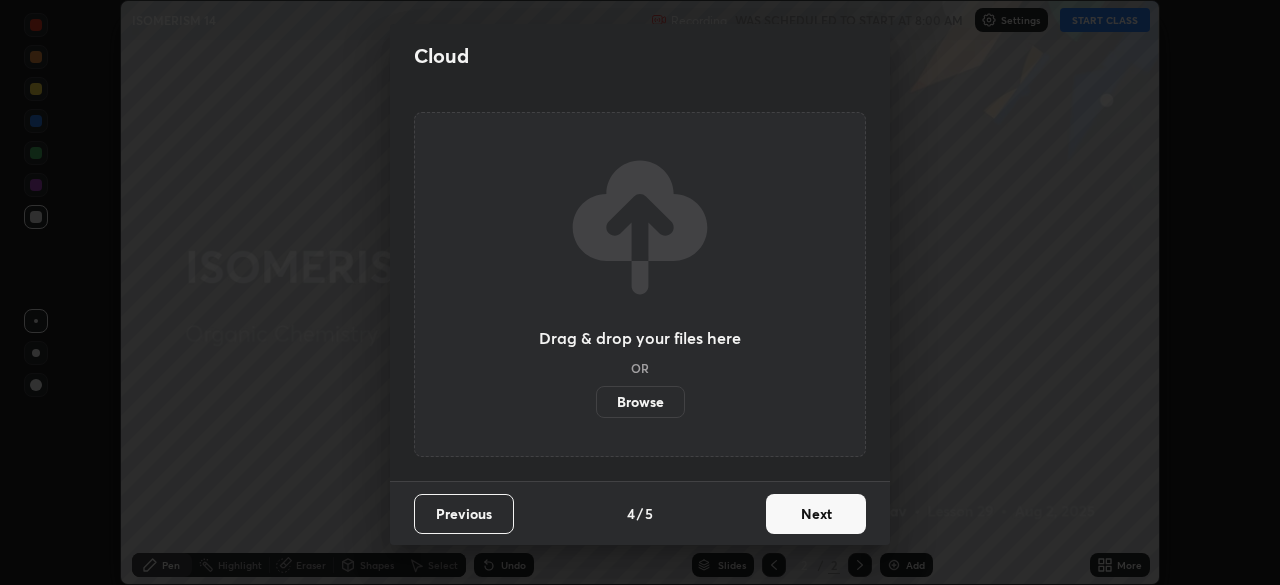 click on "Next" at bounding box center [816, 514] 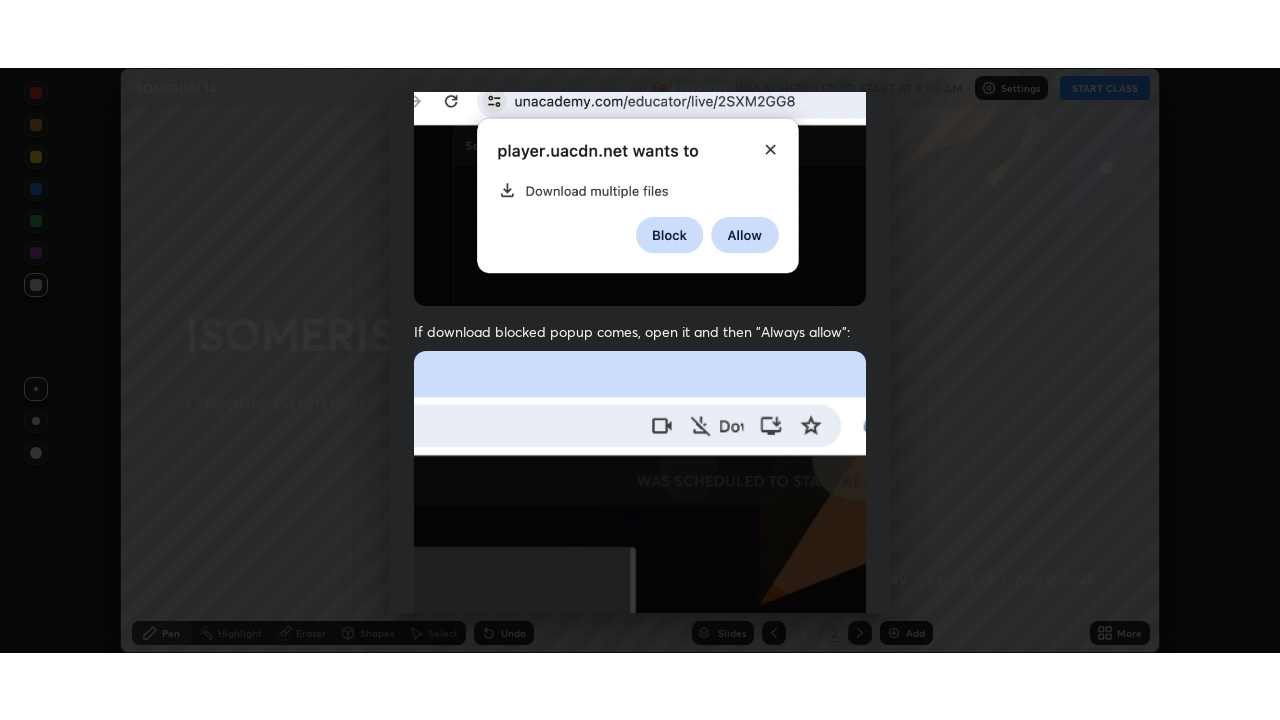 scroll, scrollTop: 479, scrollLeft: 0, axis: vertical 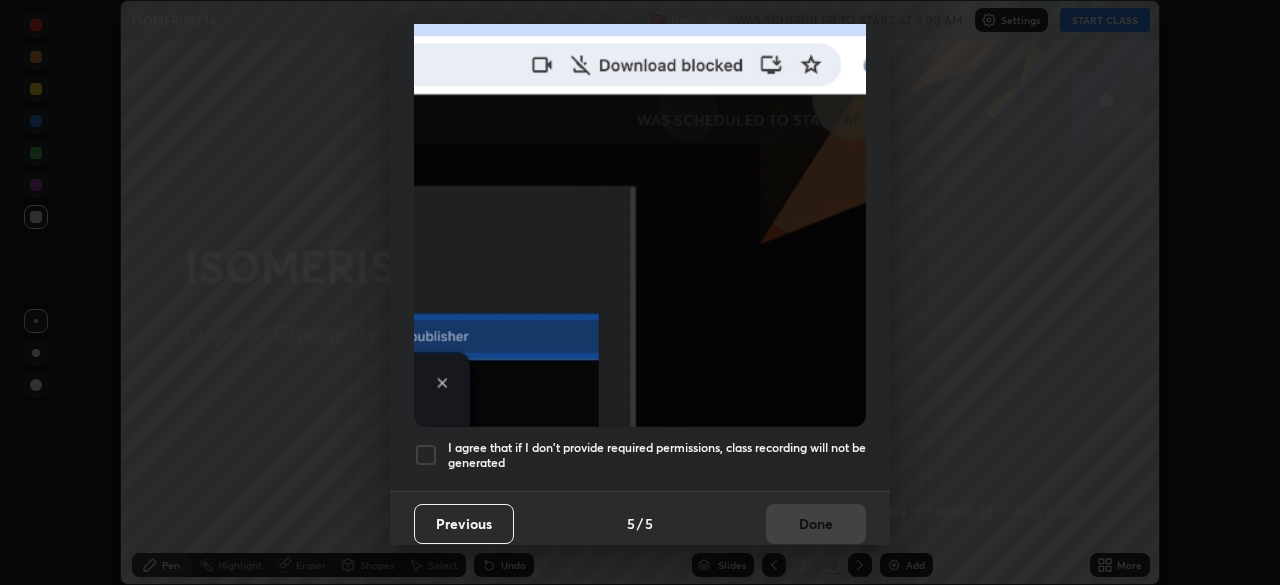 click on "I agree that if I don't provide required permissions, class recording will not be generated" at bounding box center (657, 455) 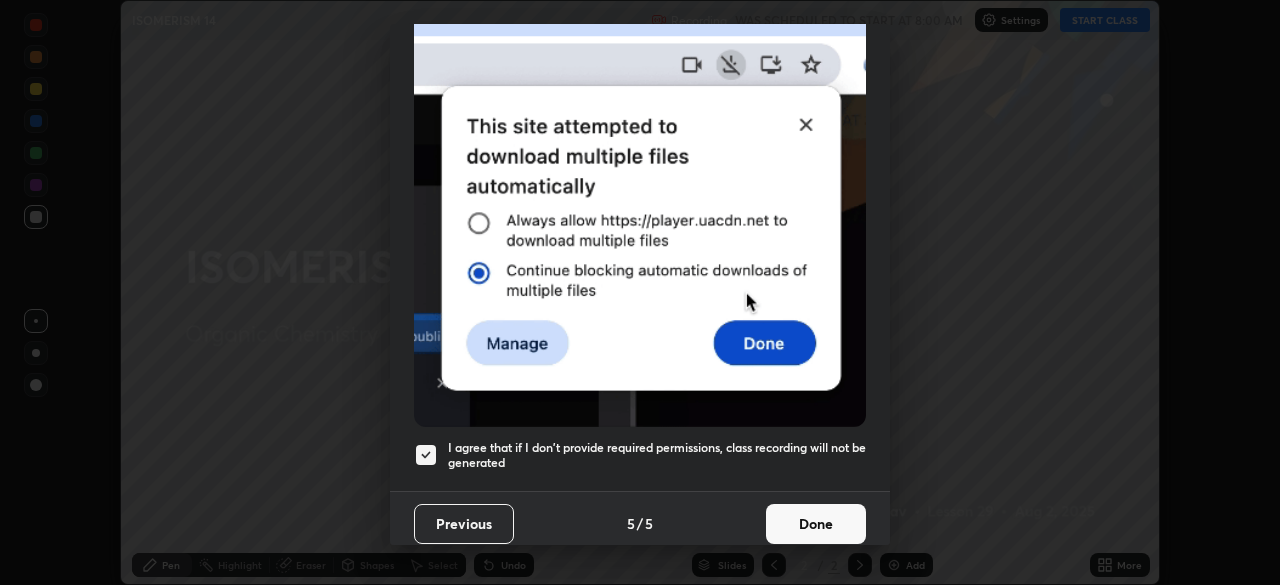 click on "Done" at bounding box center (816, 524) 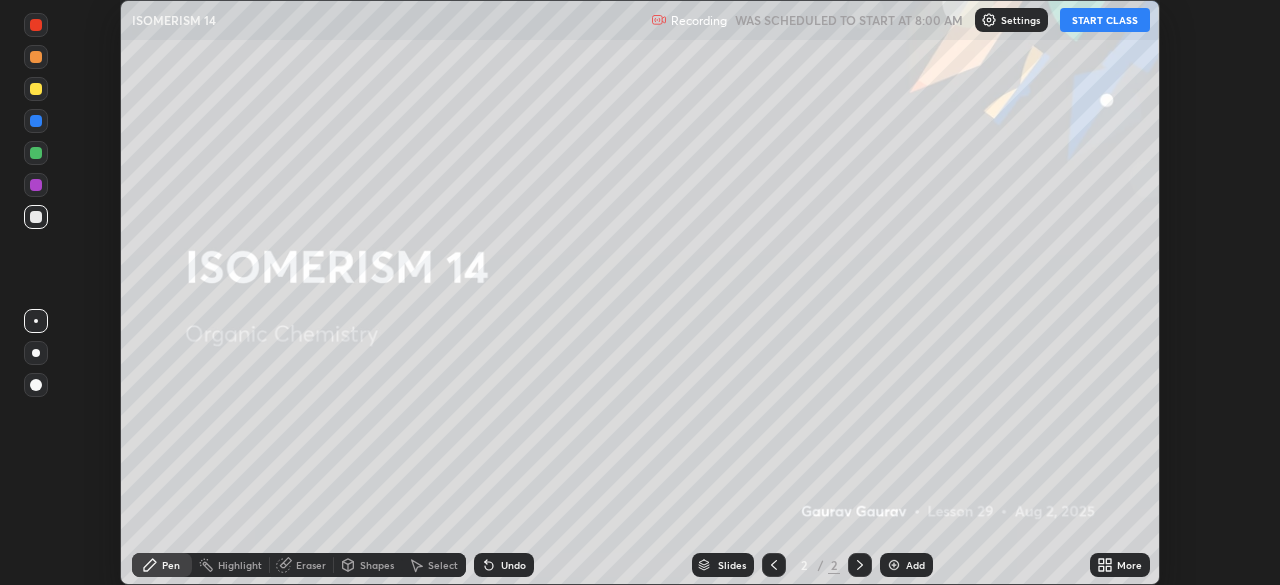 click on "START CLASS" at bounding box center (1105, 20) 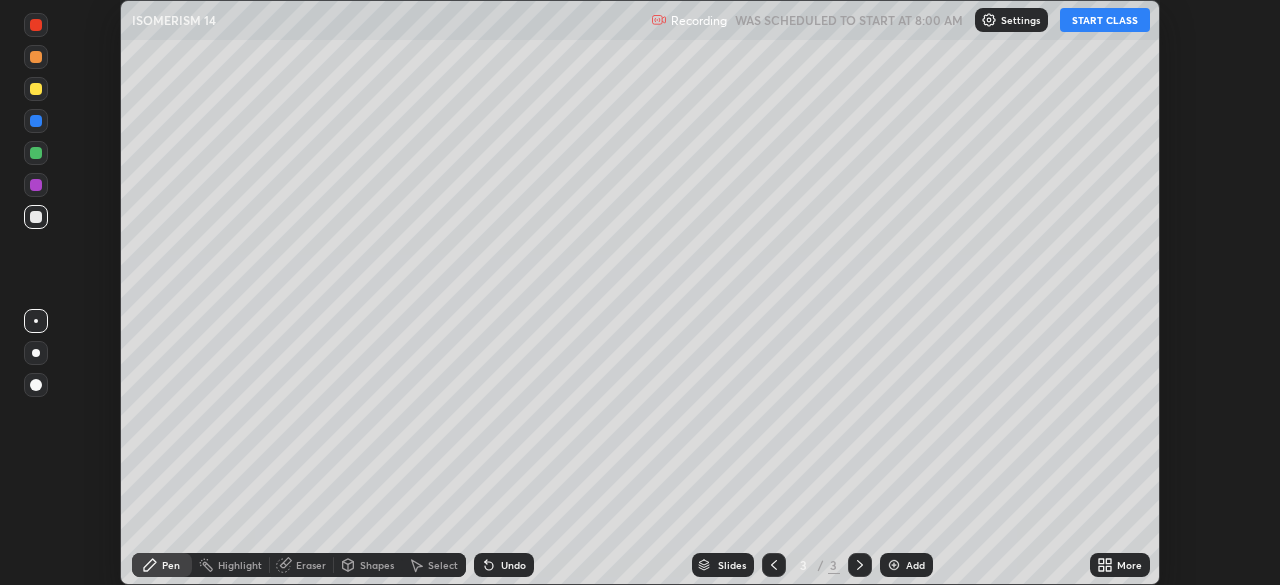 click on "More" at bounding box center [1120, 565] 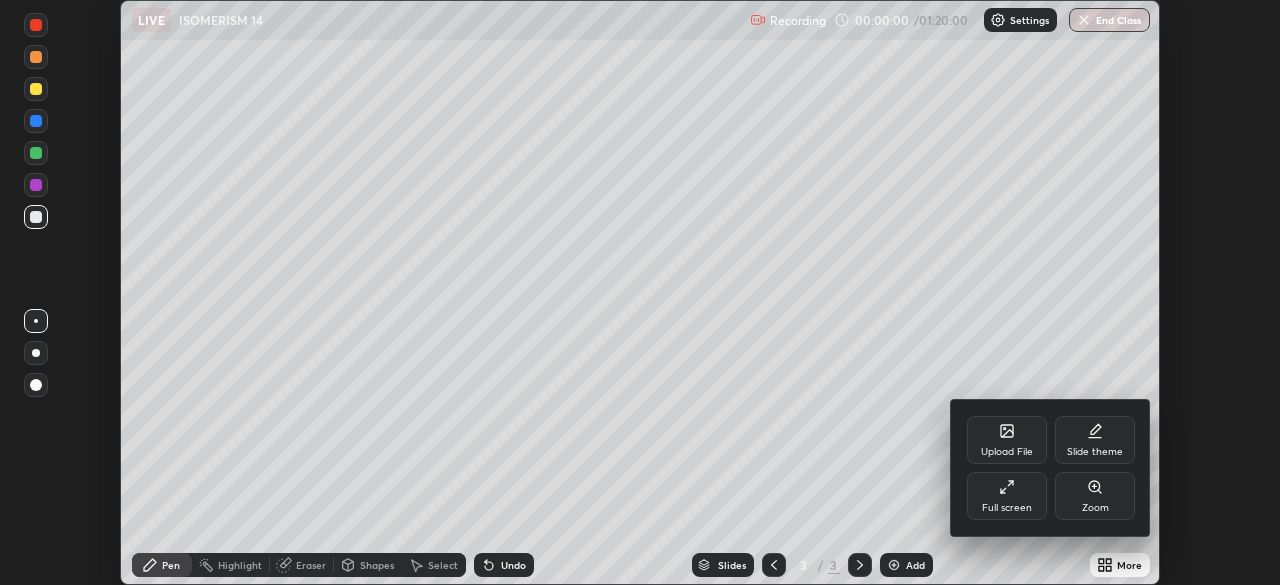 click 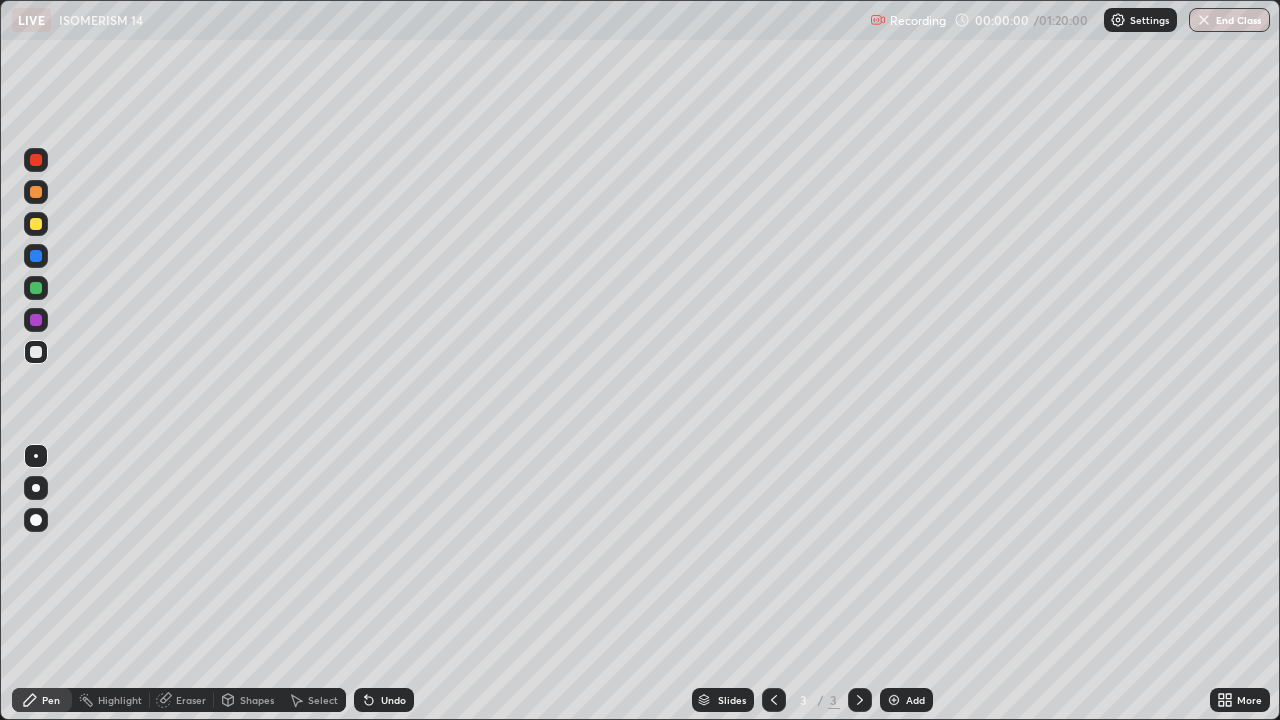 scroll, scrollTop: 99280, scrollLeft: 98720, axis: both 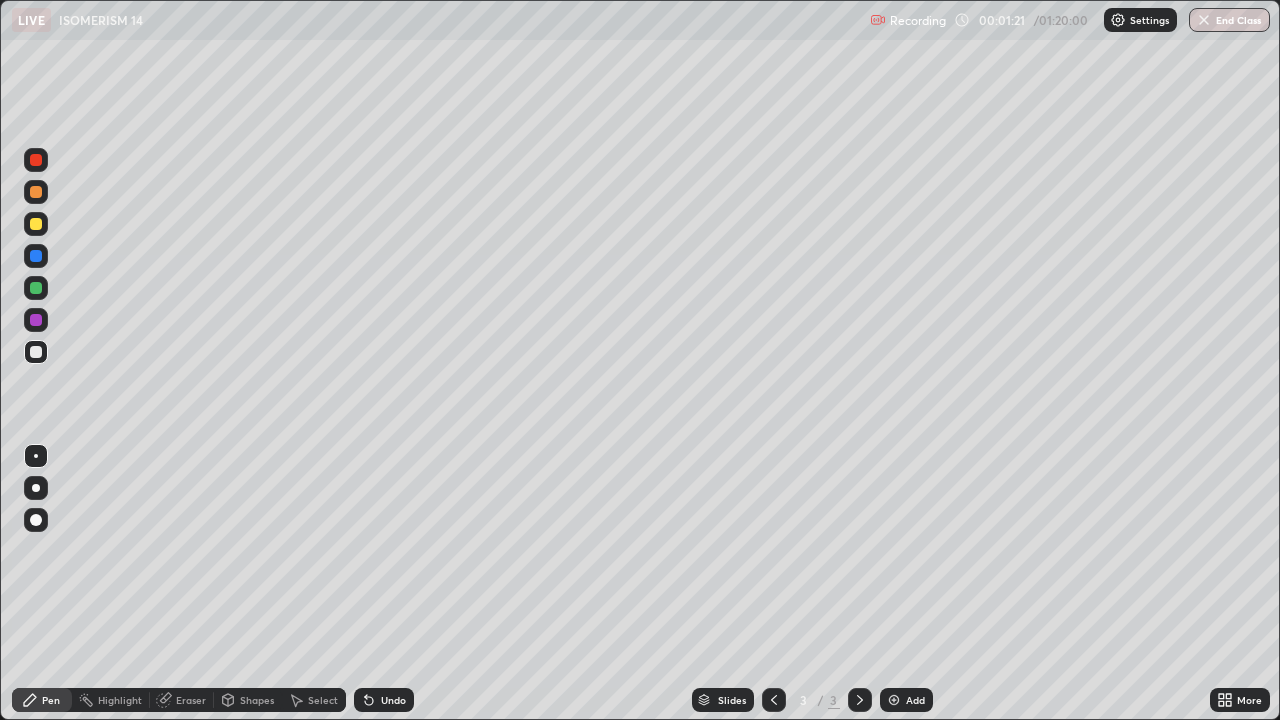 click at bounding box center (36, 224) 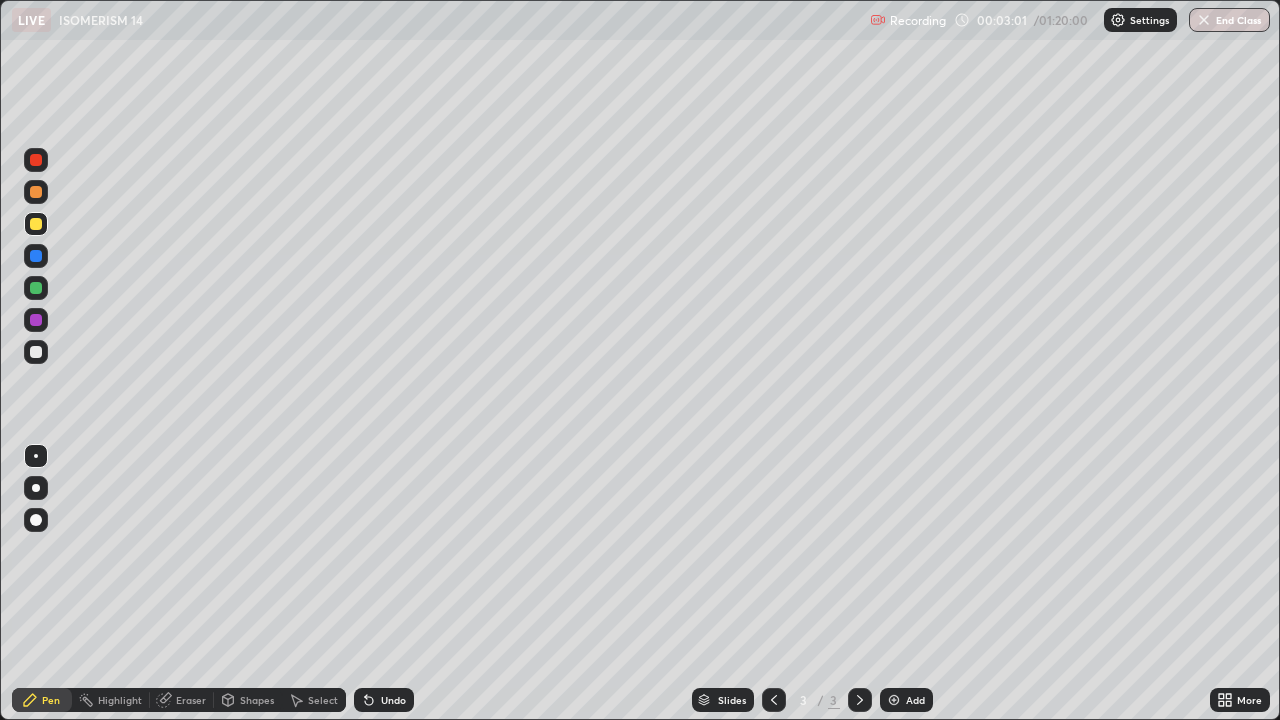 click on "Add" at bounding box center [915, 700] 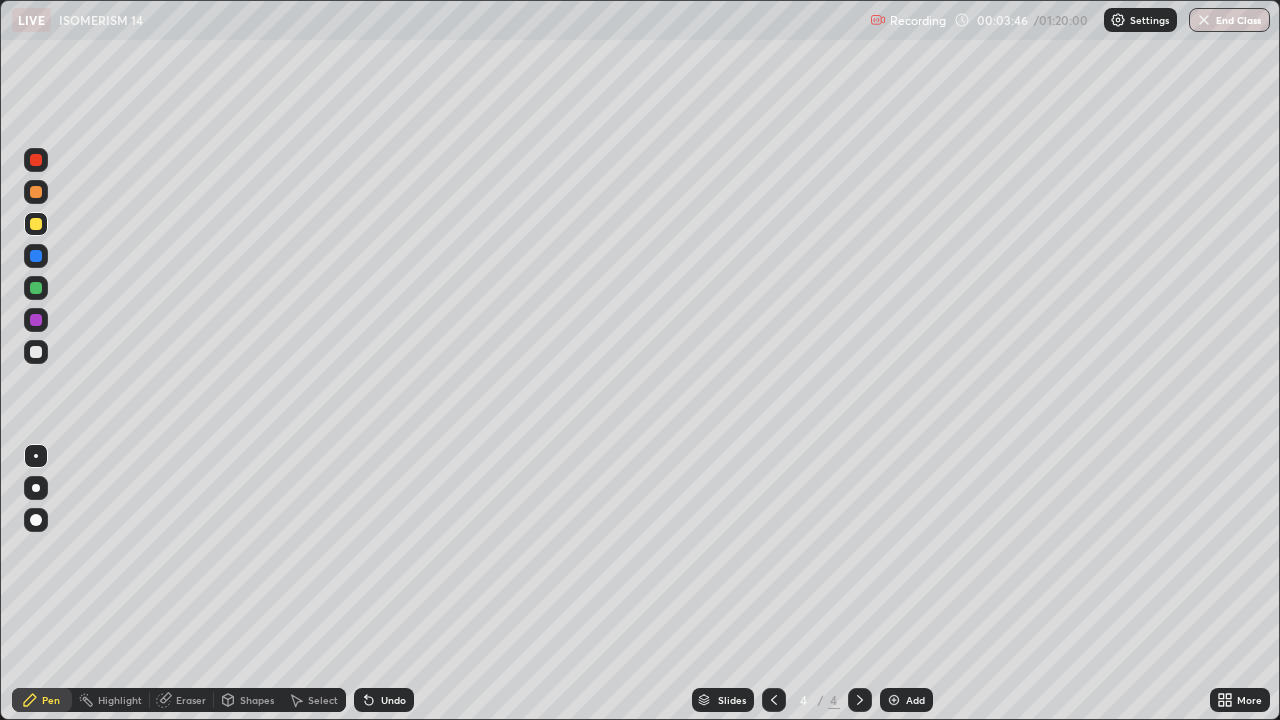 click on "Undo" at bounding box center [393, 700] 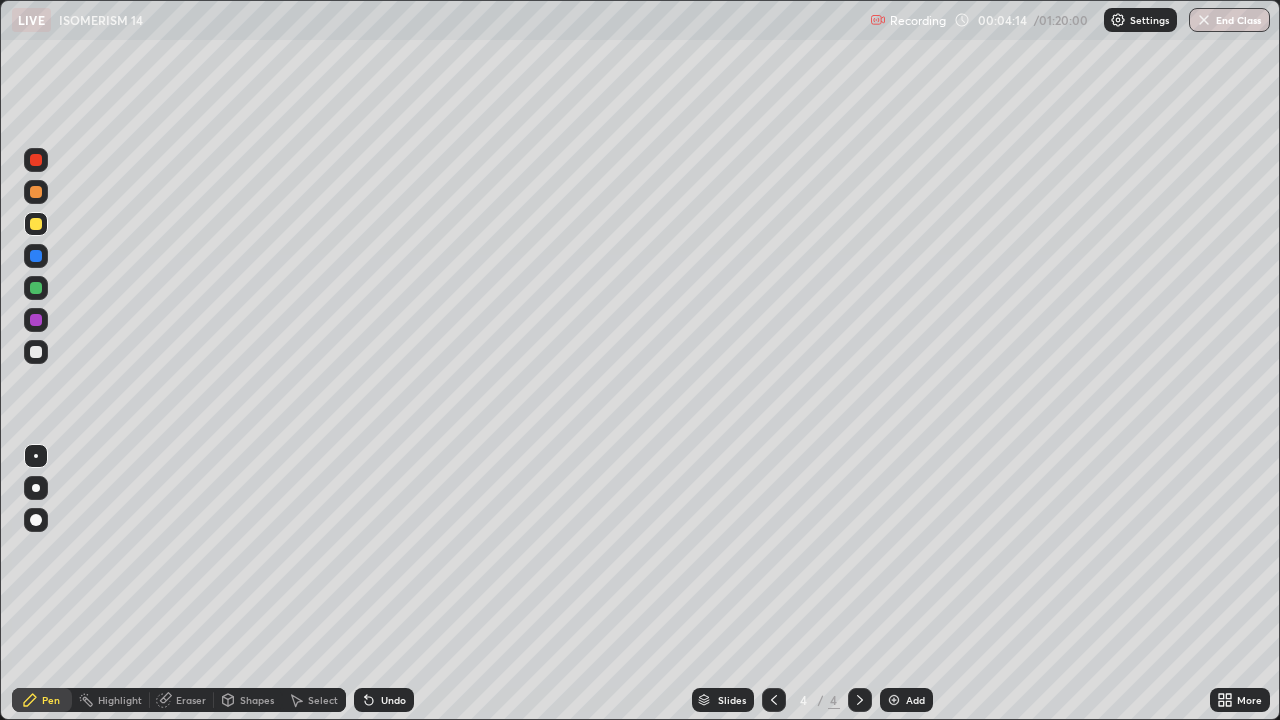 click at bounding box center [36, 352] 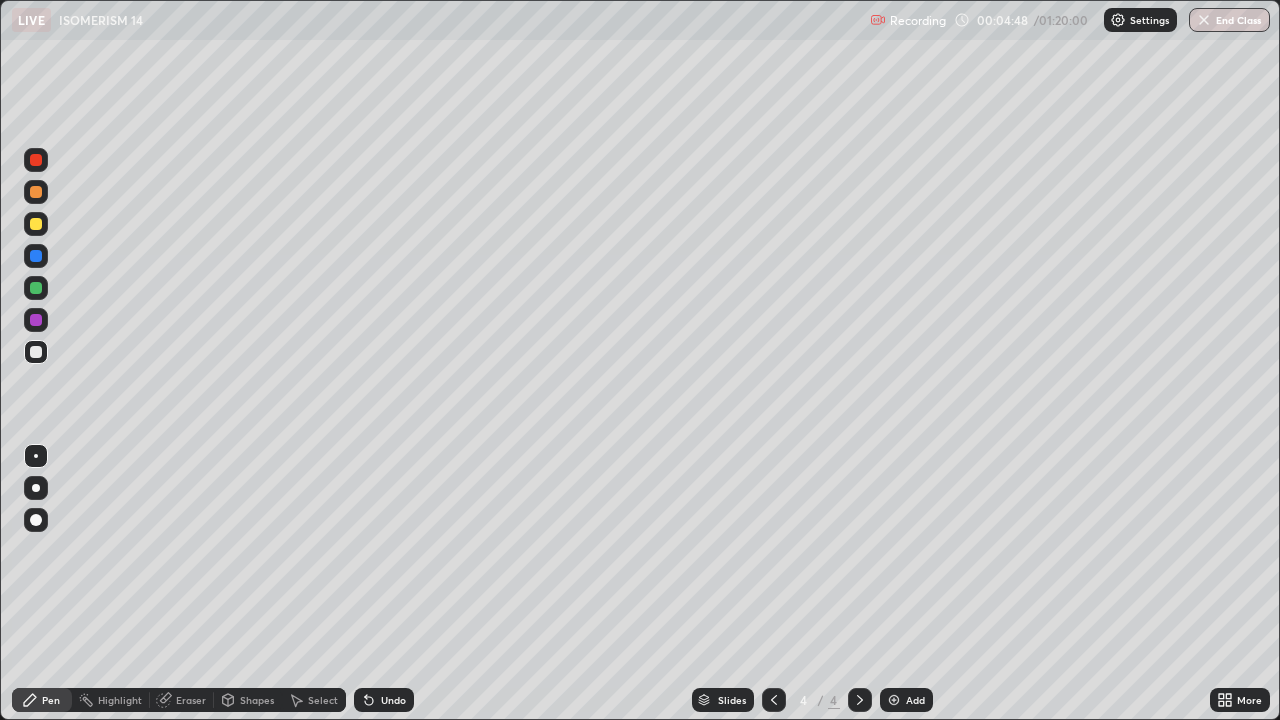 click 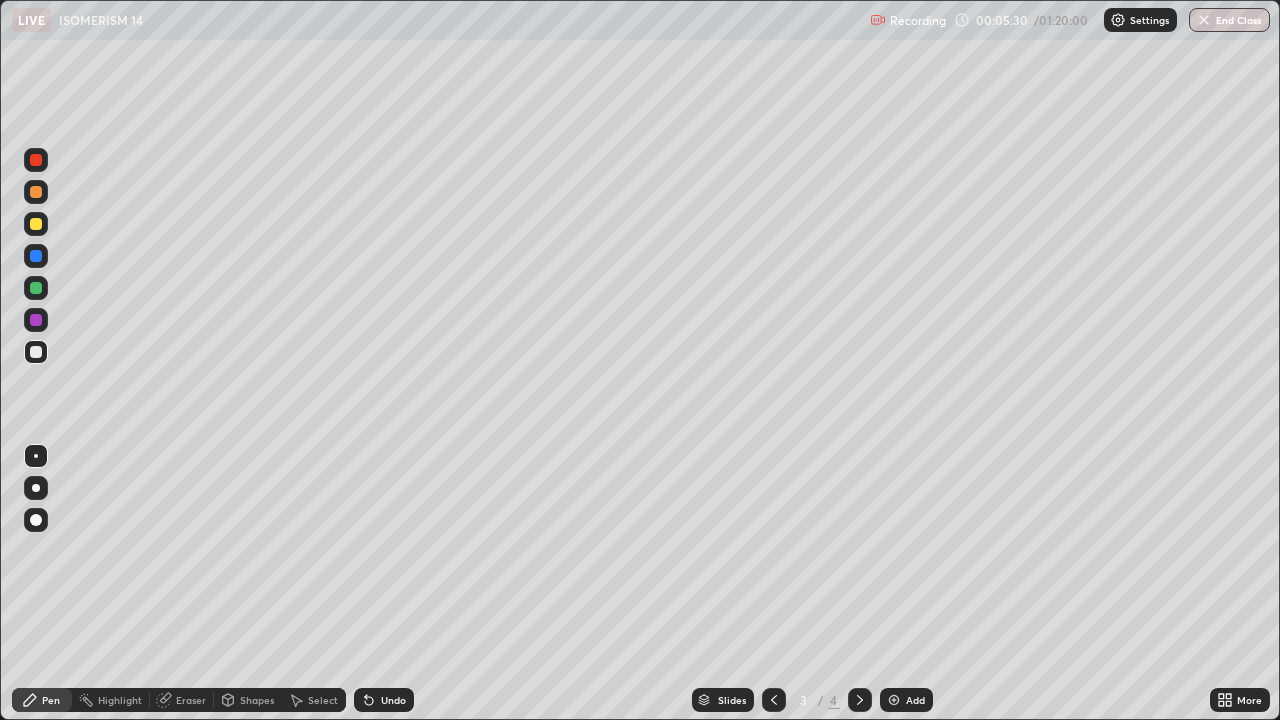 click at bounding box center (36, 224) 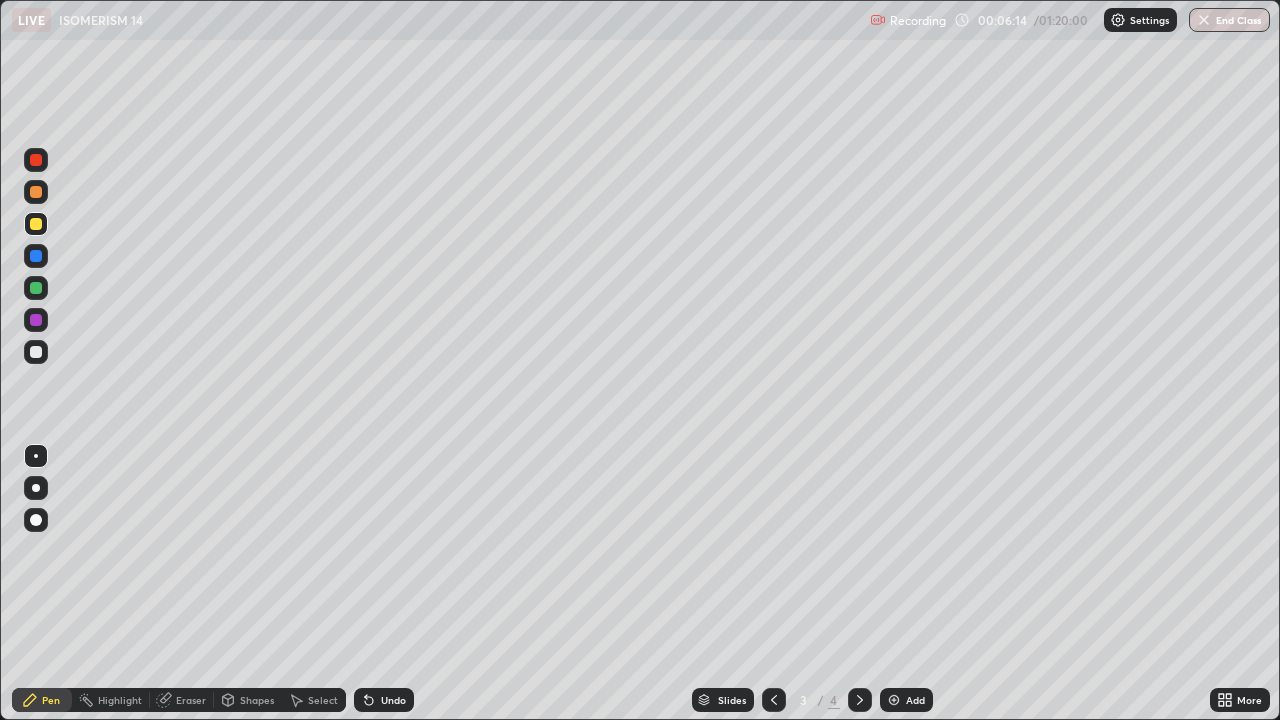 click at bounding box center (36, 352) 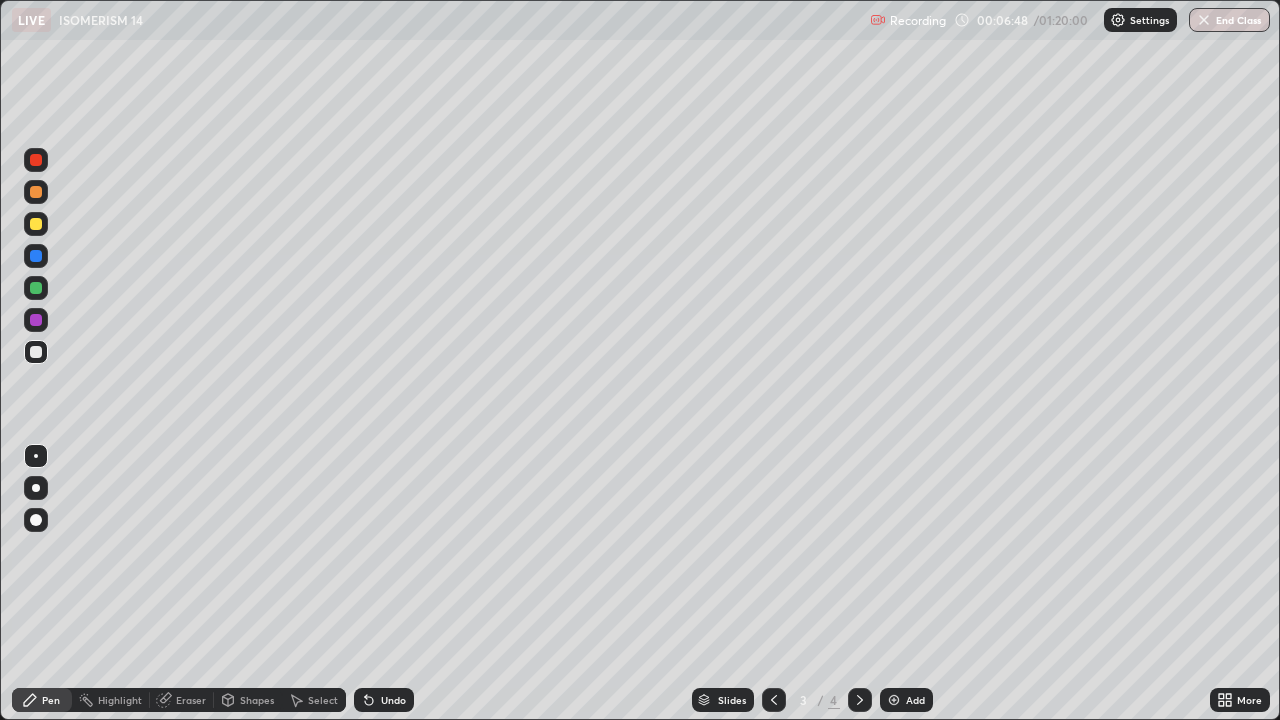 click at bounding box center (894, 700) 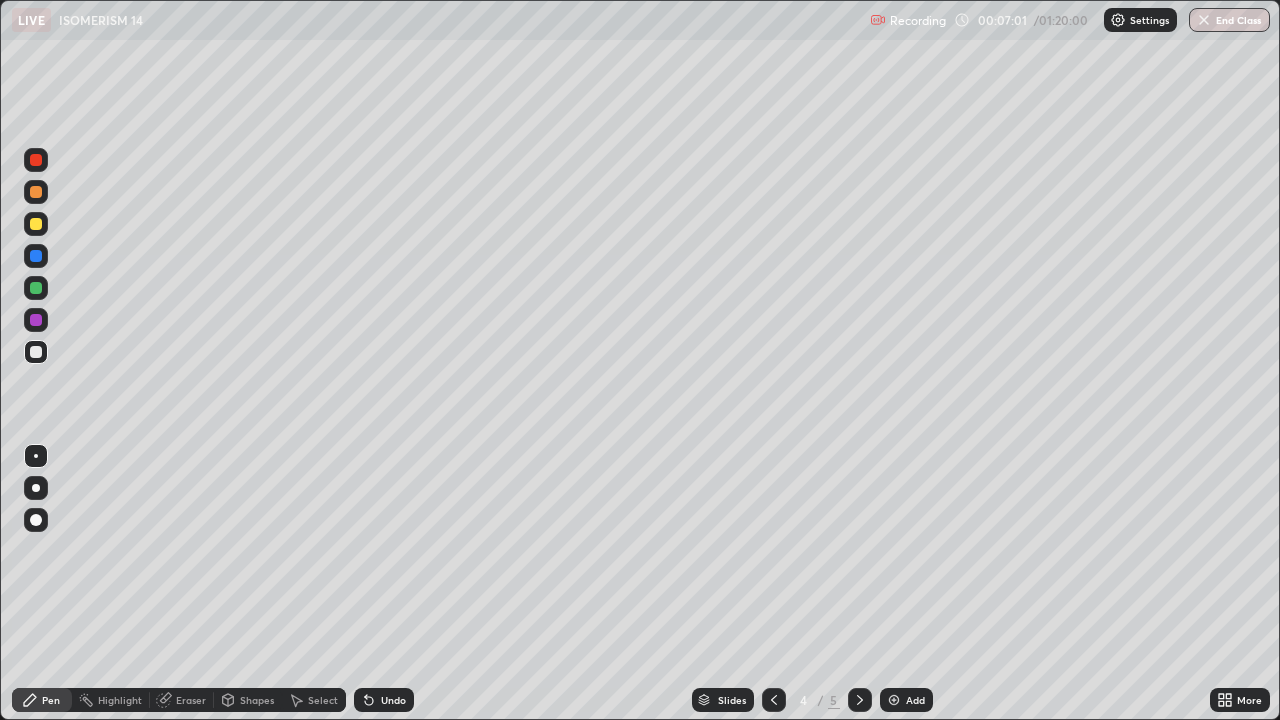 click at bounding box center (36, 224) 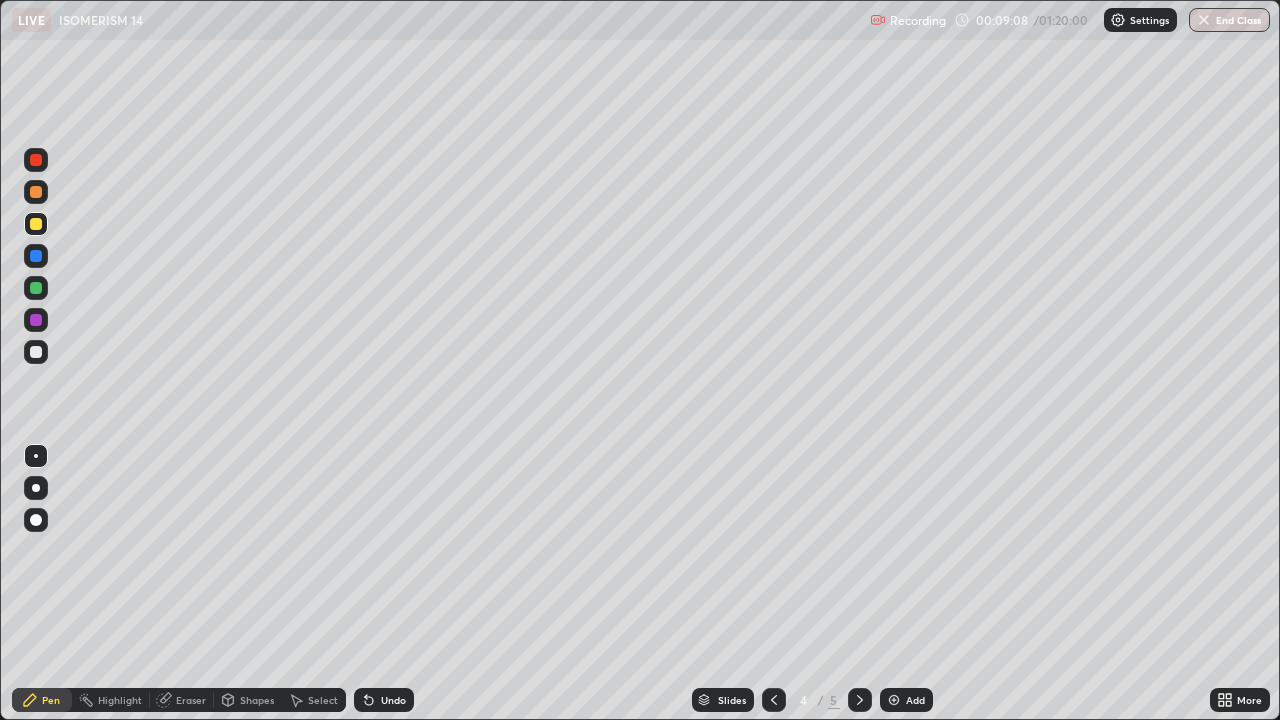 click at bounding box center (36, 352) 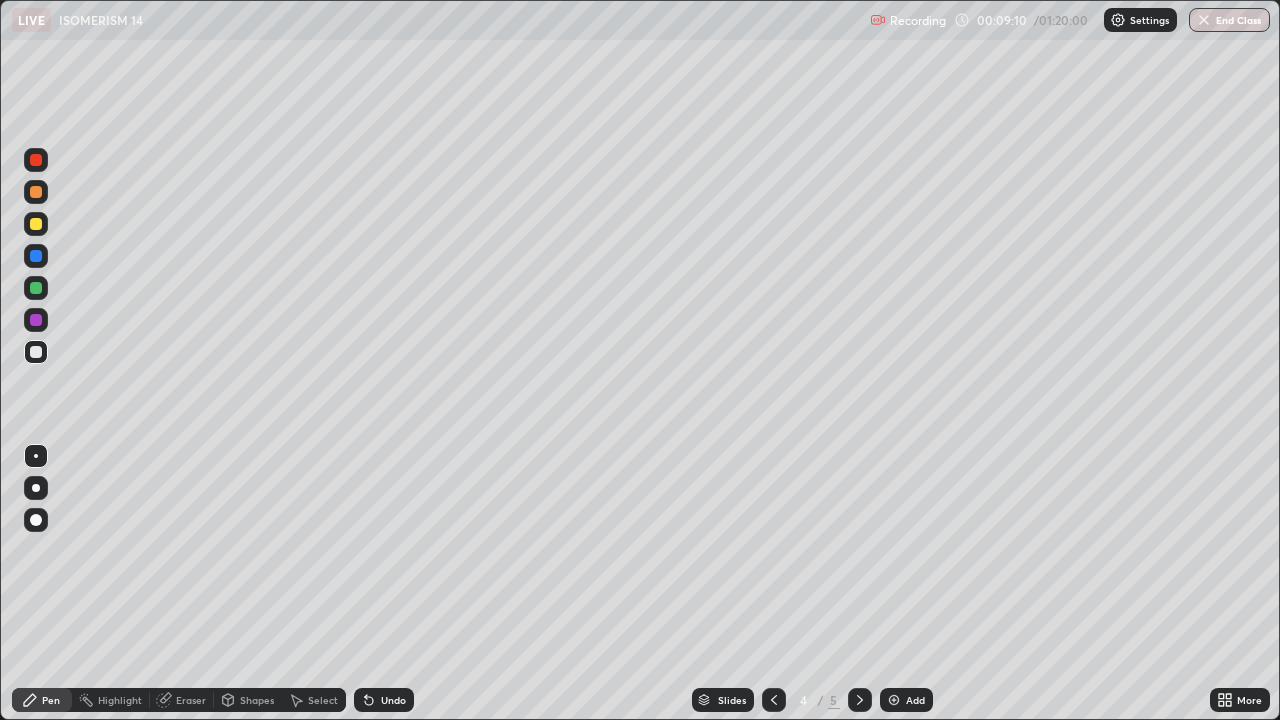 click on "Eraser" at bounding box center (191, 700) 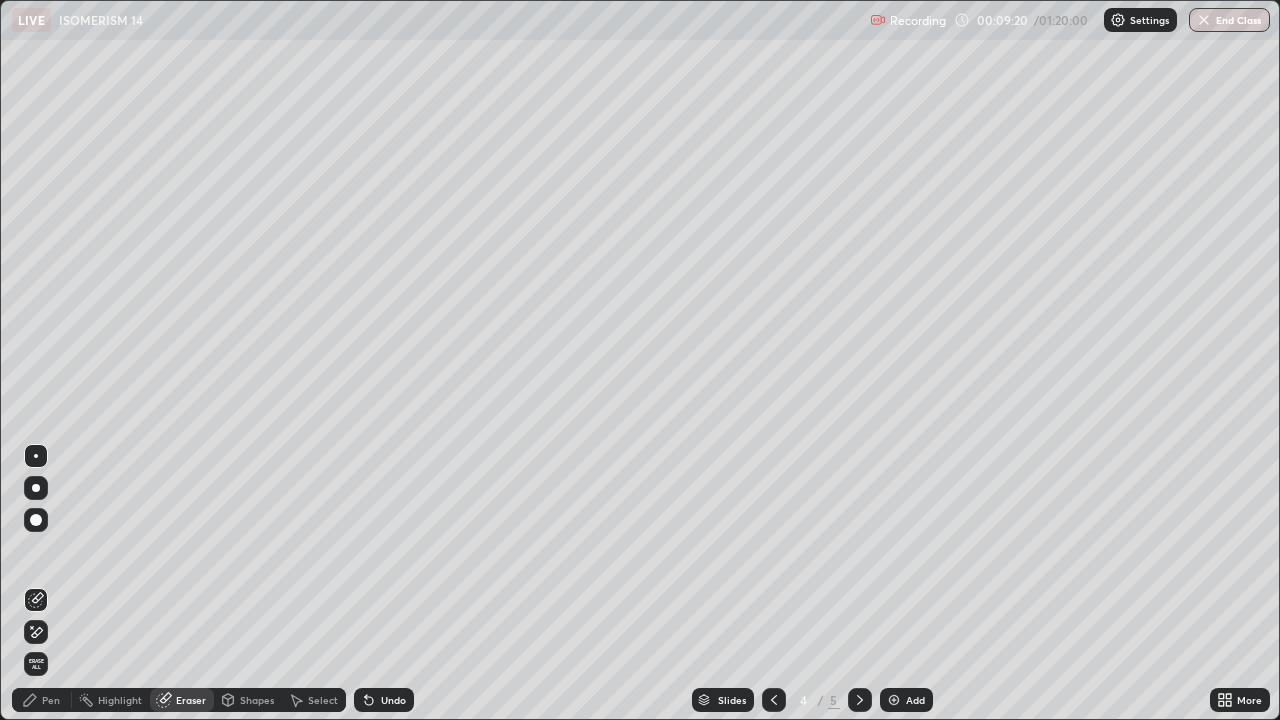 click on "Pen" at bounding box center (51, 700) 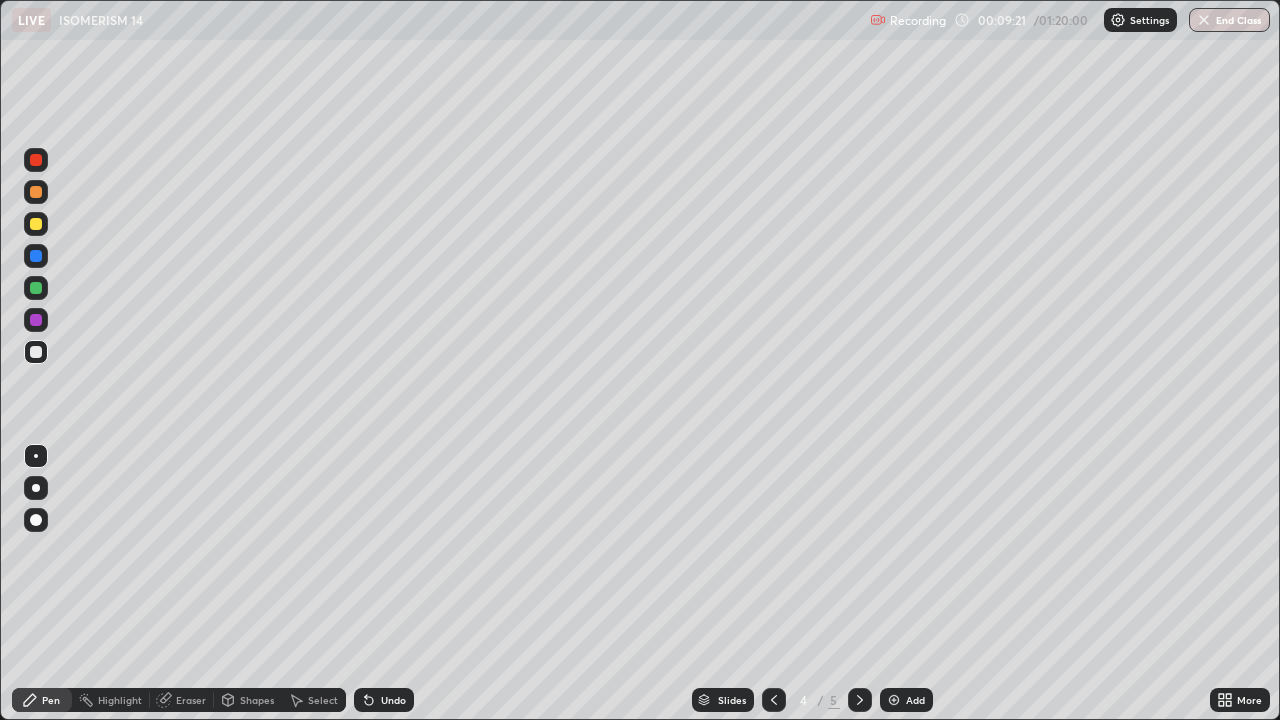 click at bounding box center (36, 352) 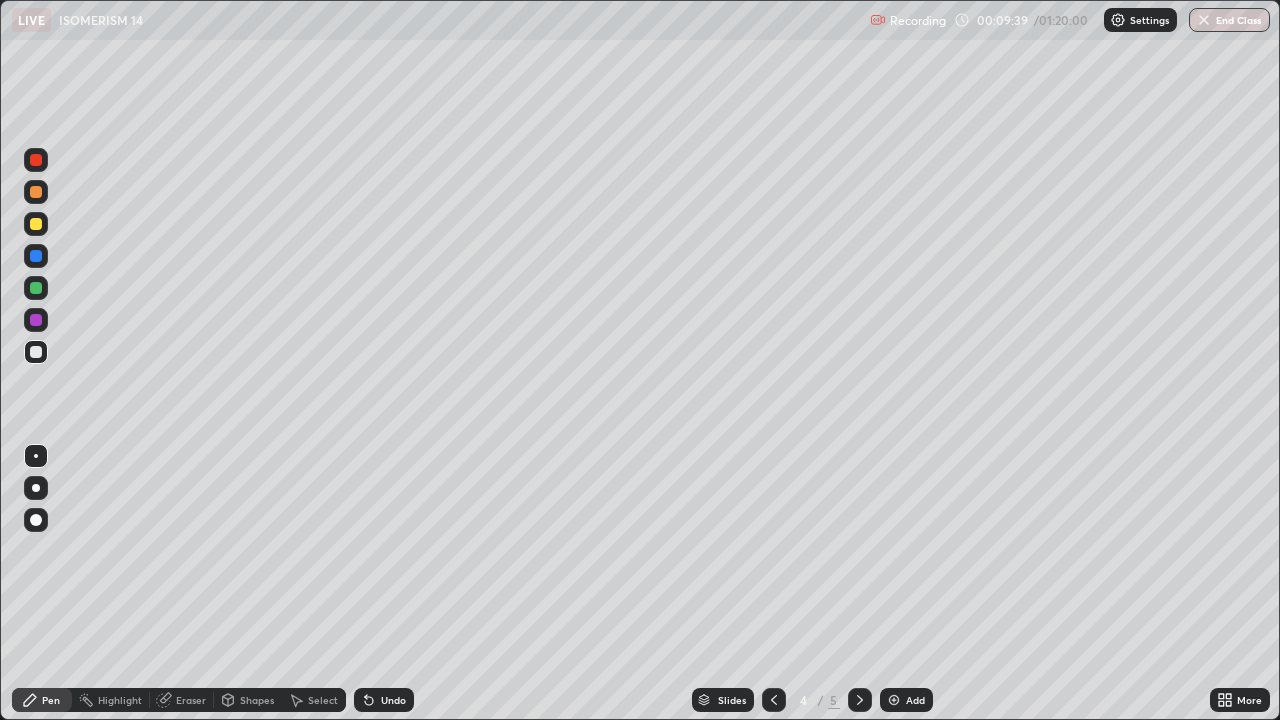 click at bounding box center [36, 224] 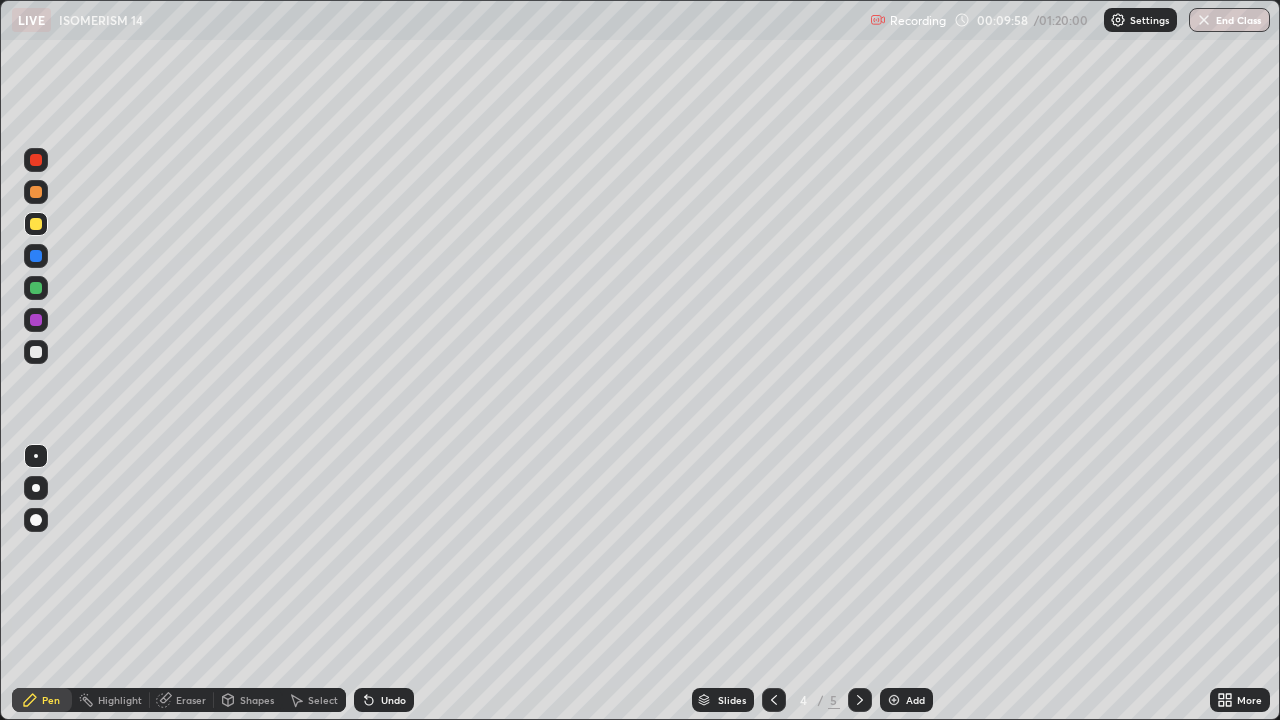 click at bounding box center (894, 700) 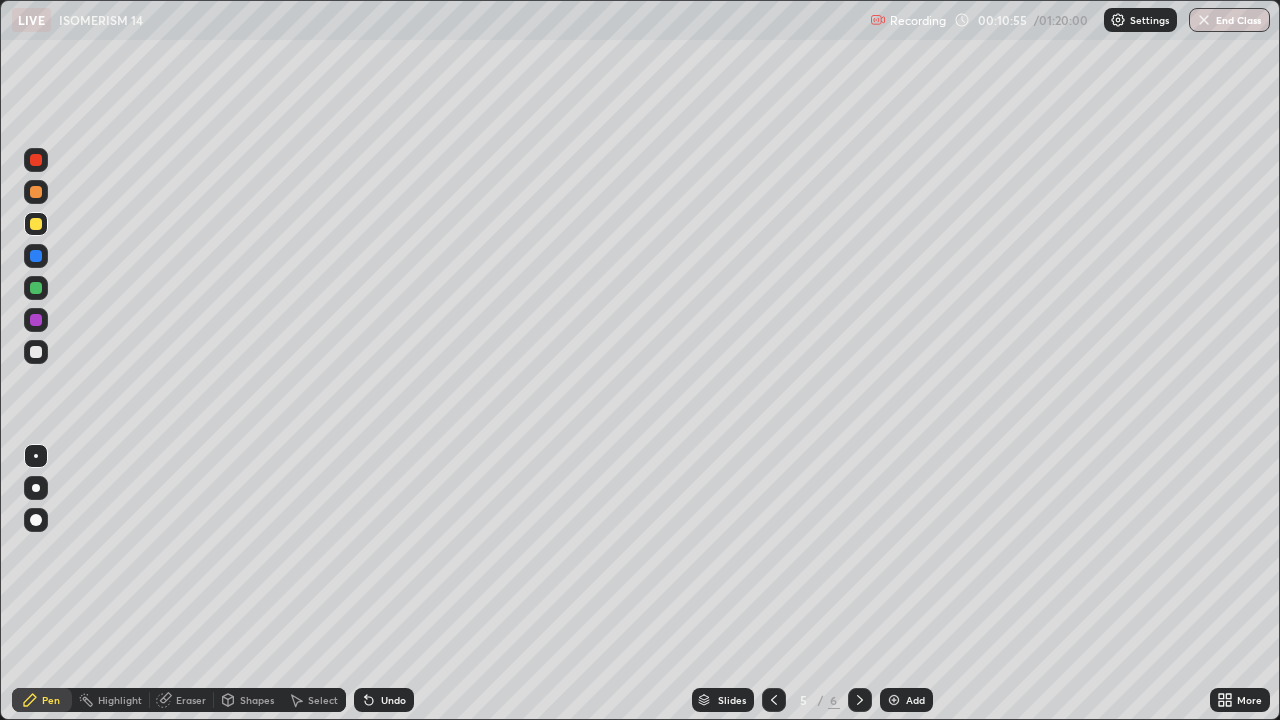 click on "Undo" at bounding box center [384, 700] 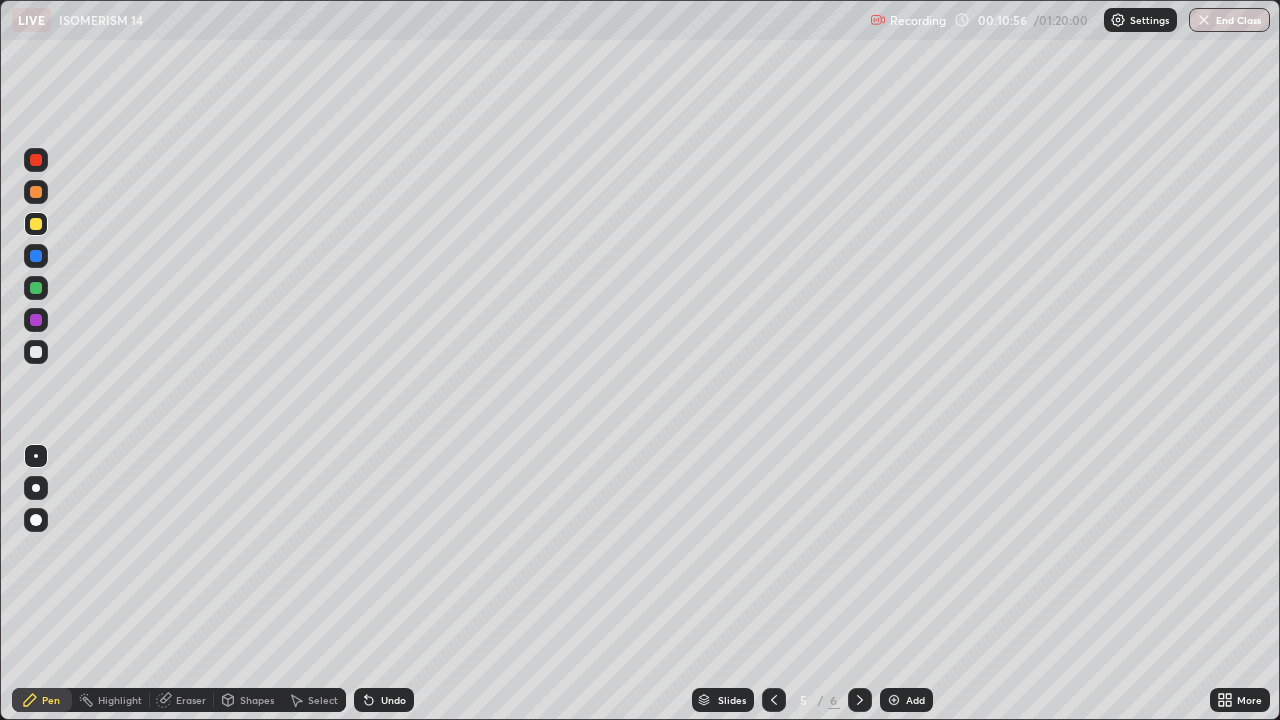 click on "Undo" at bounding box center (393, 700) 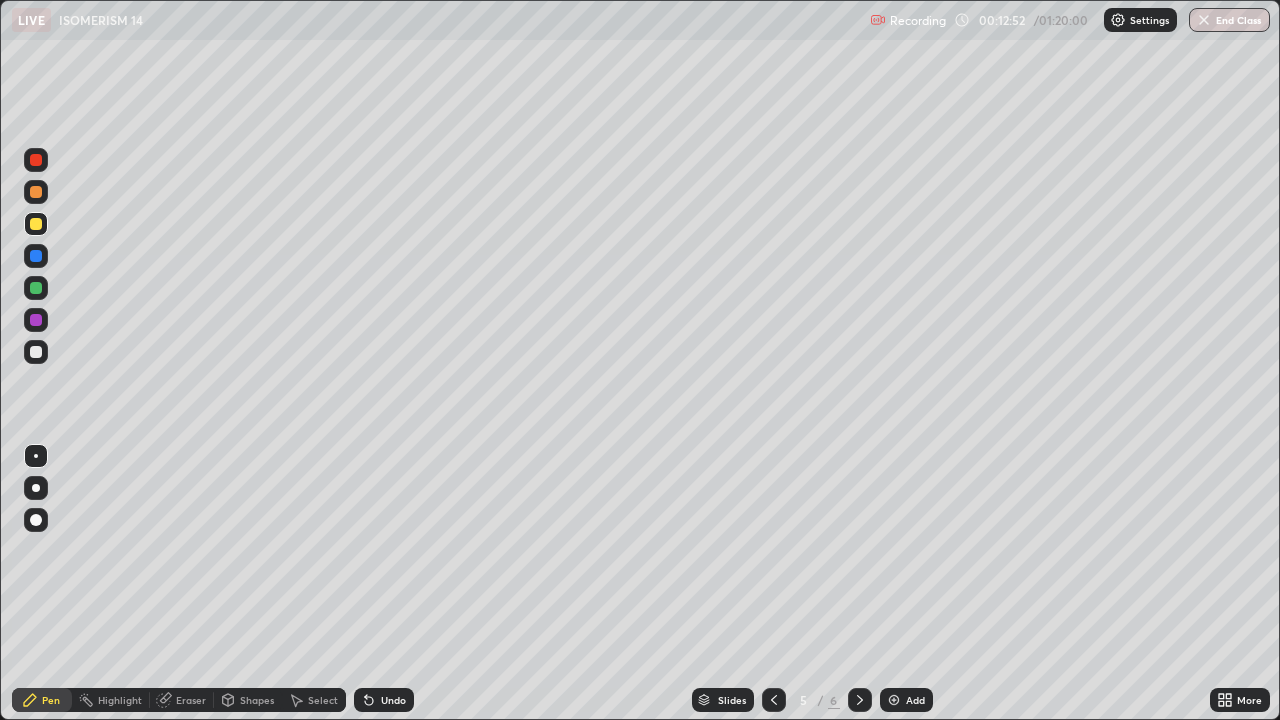click at bounding box center (36, 352) 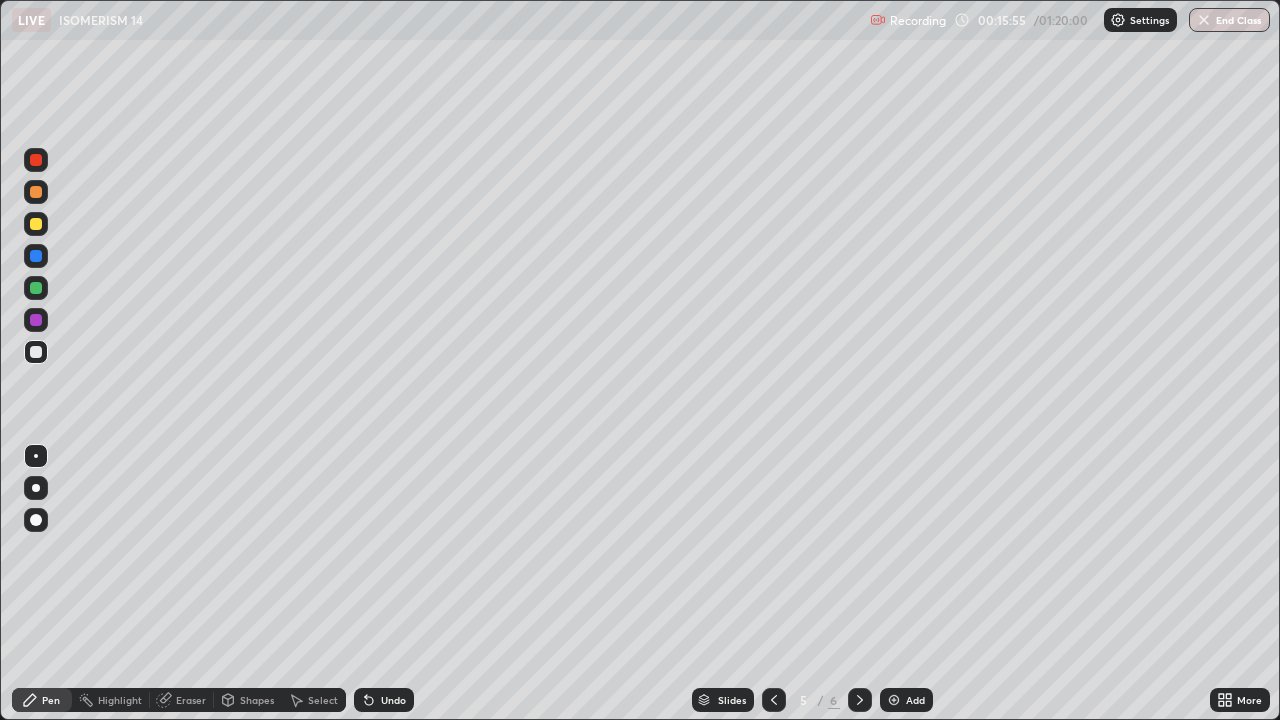 click at bounding box center [36, 224] 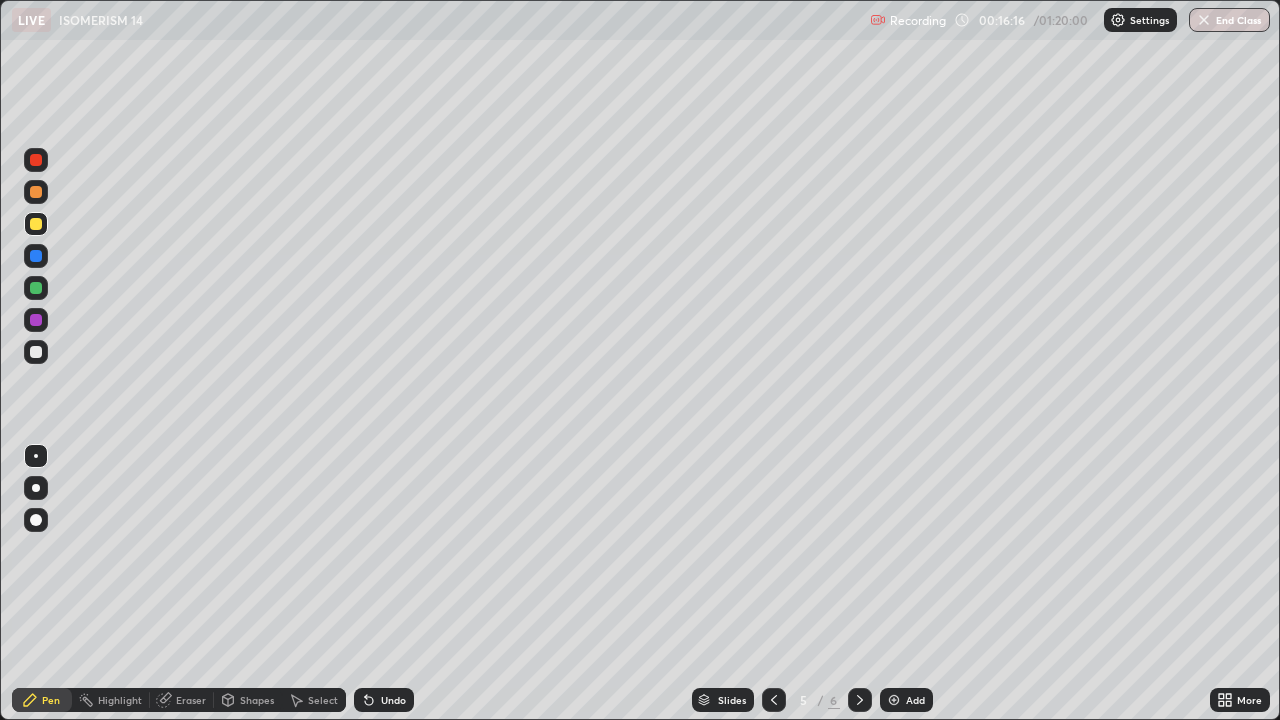 click on "Add" at bounding box center [906, 700] 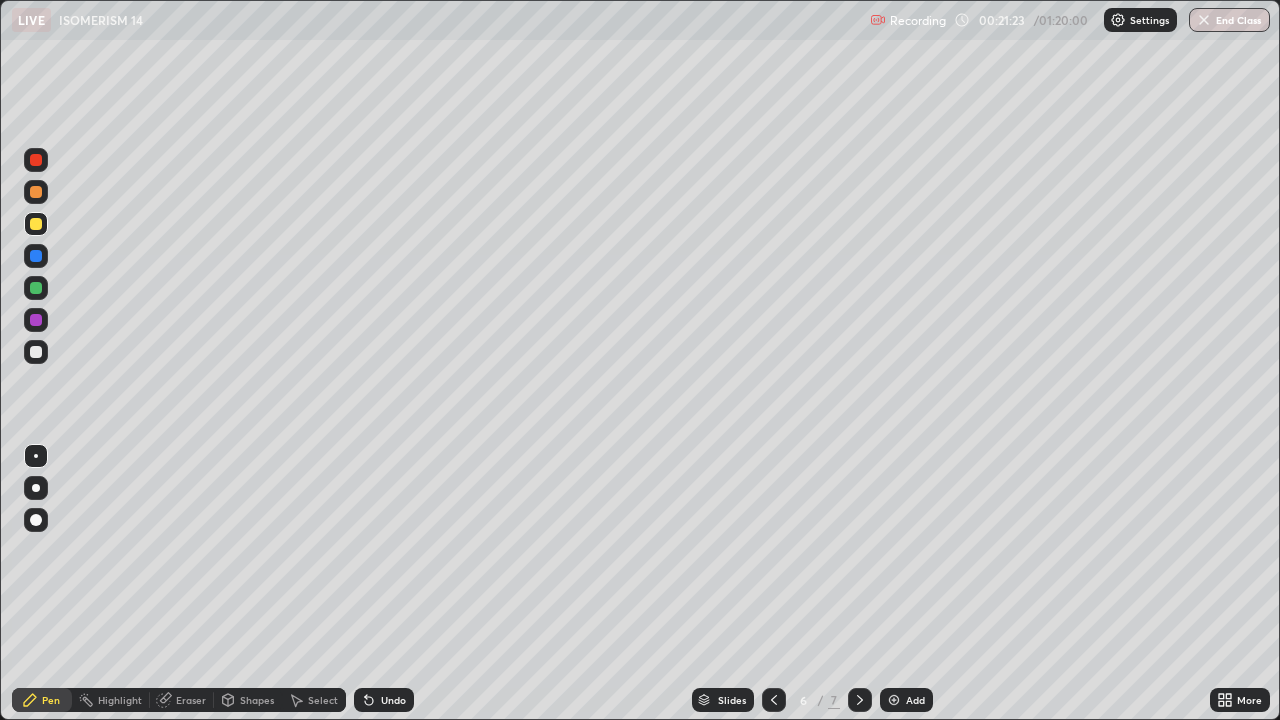 click on "Eraser" at bounding box center (191, 700) 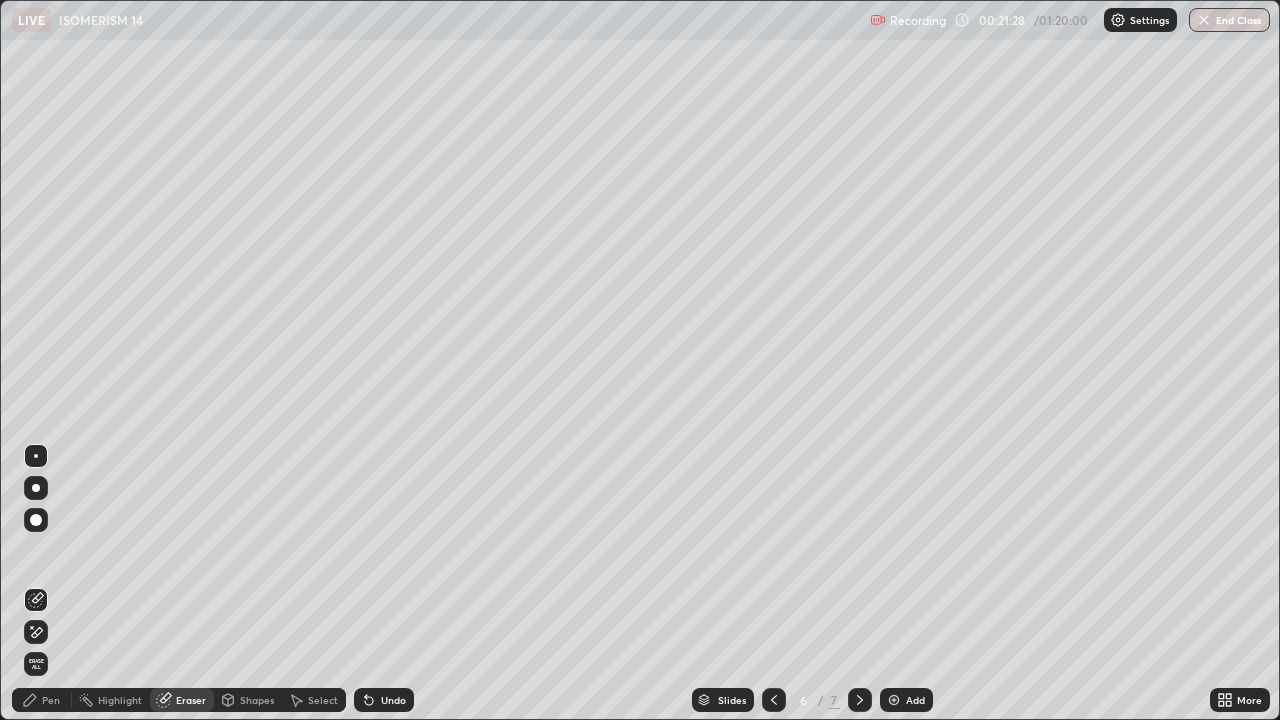 click on "Pen" at bounding box center [51, 700] 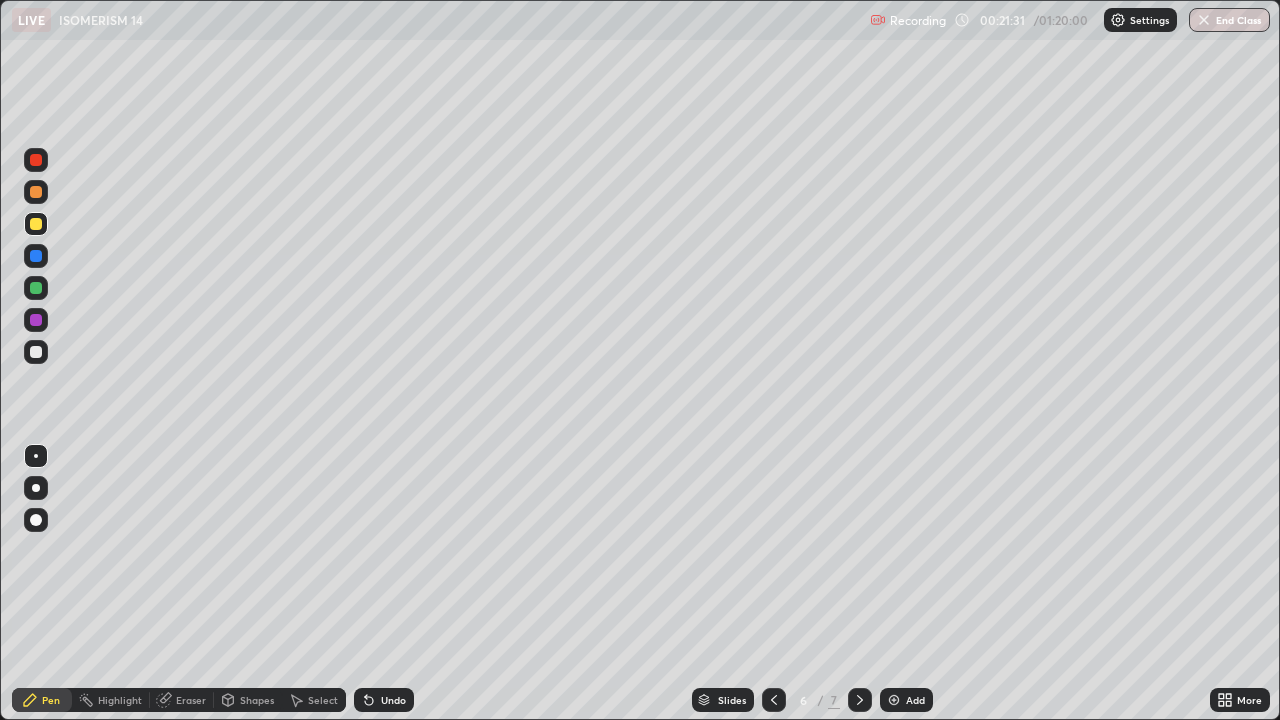 click 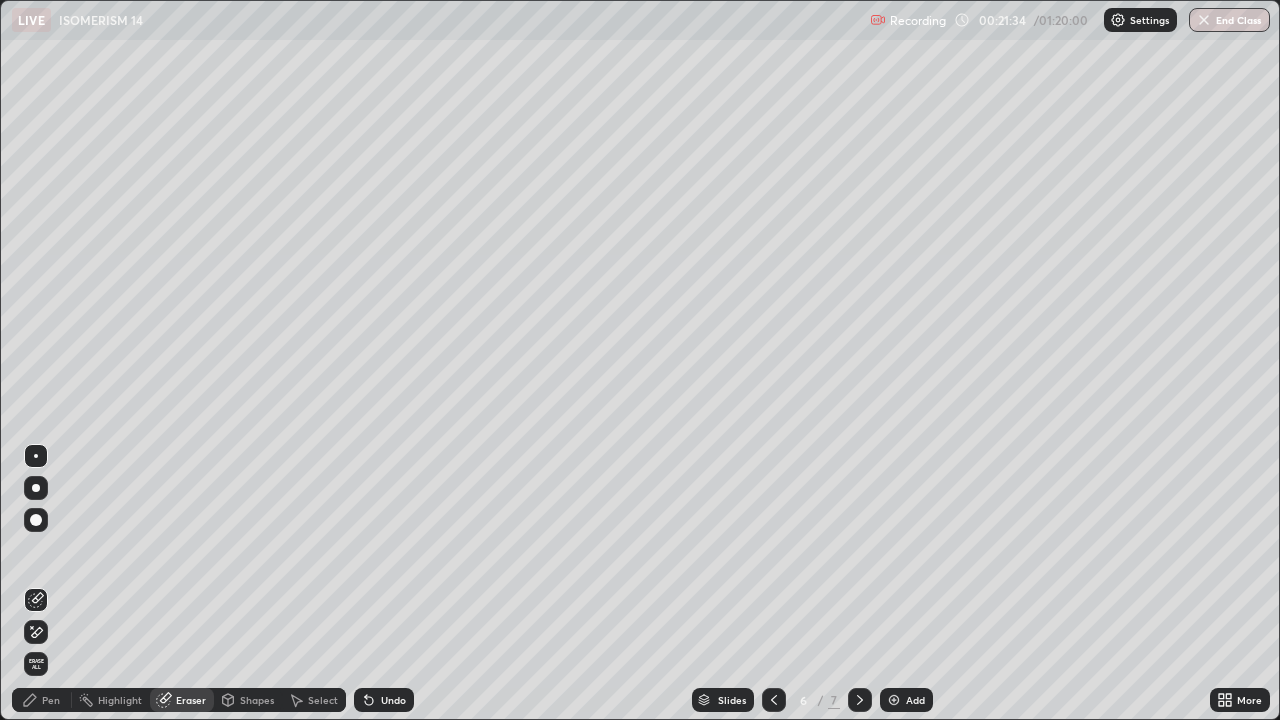 click on "Pen" at bounding box center [51, 700] 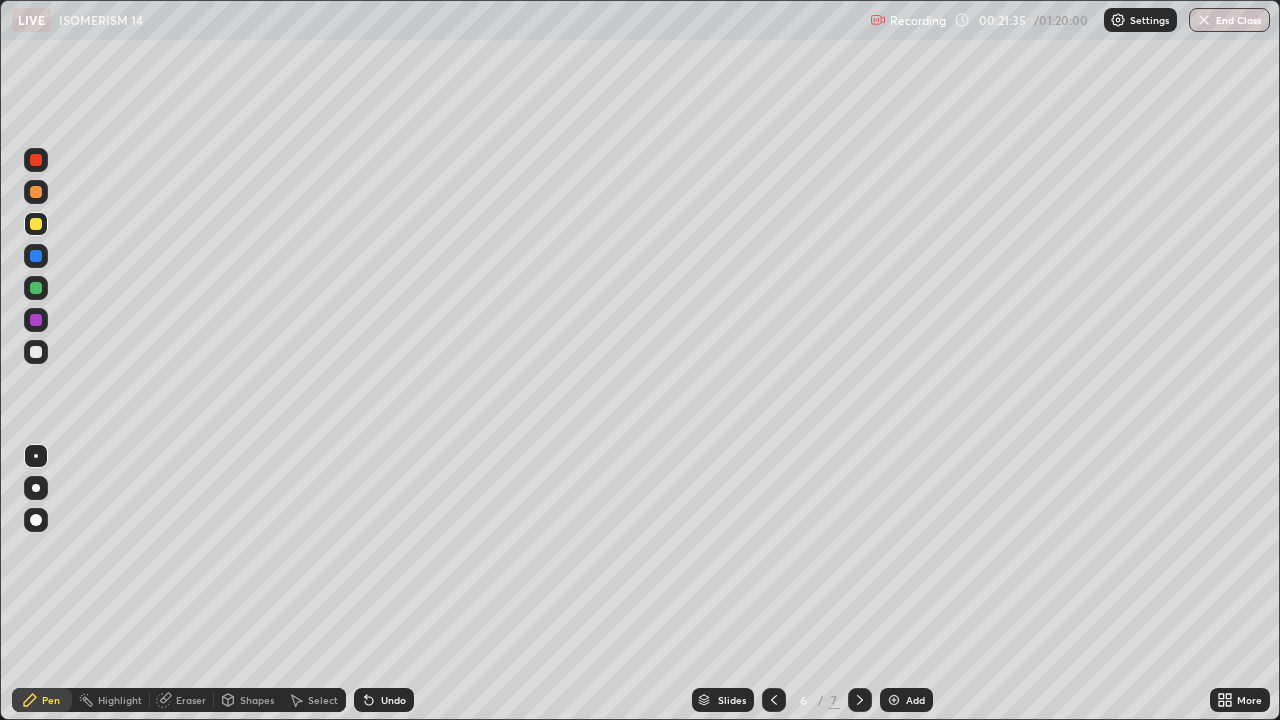 click at bounding box center [36, 352] 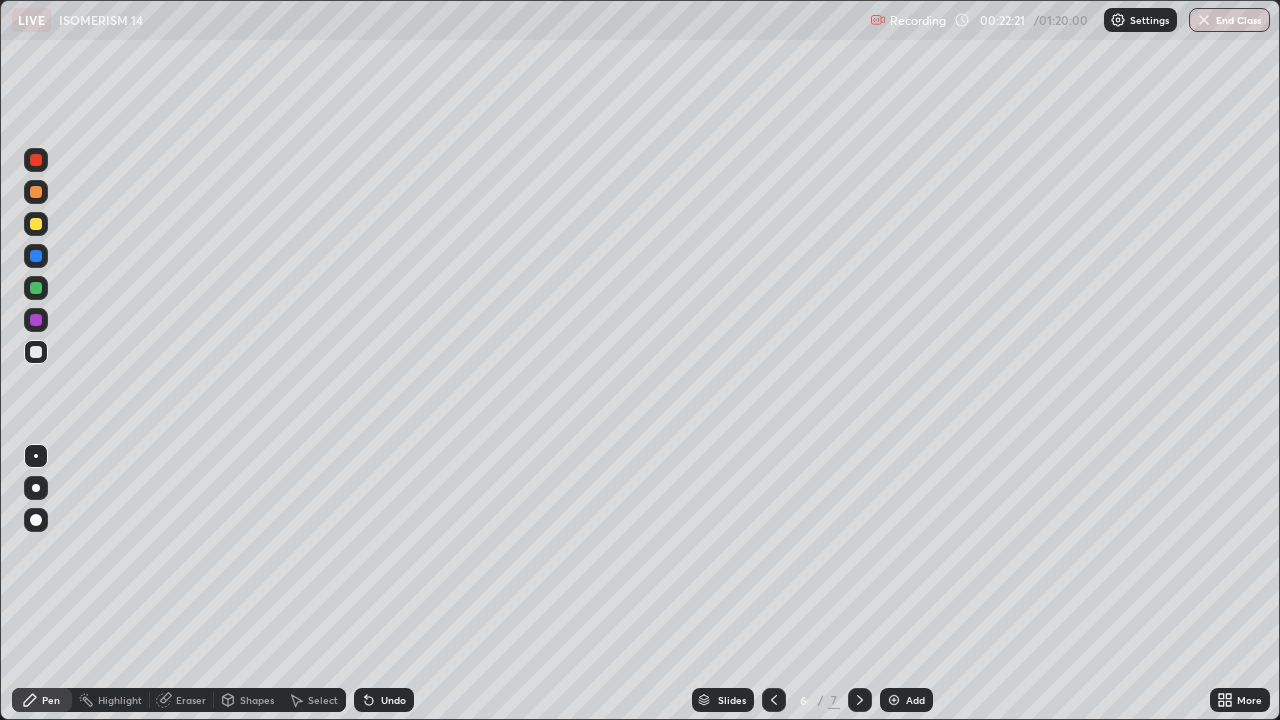 click on "Eraser" at bounding box center (191, 700) 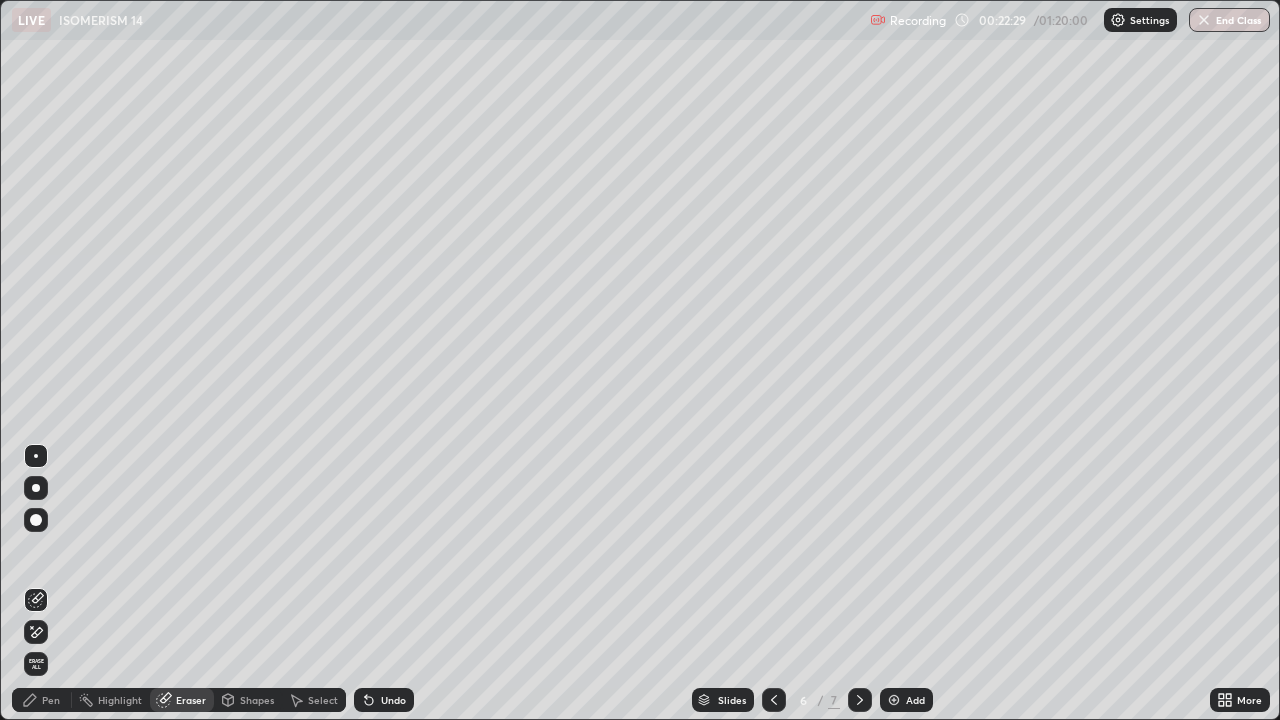 click on "Pen" at bounding box center [51, 700] 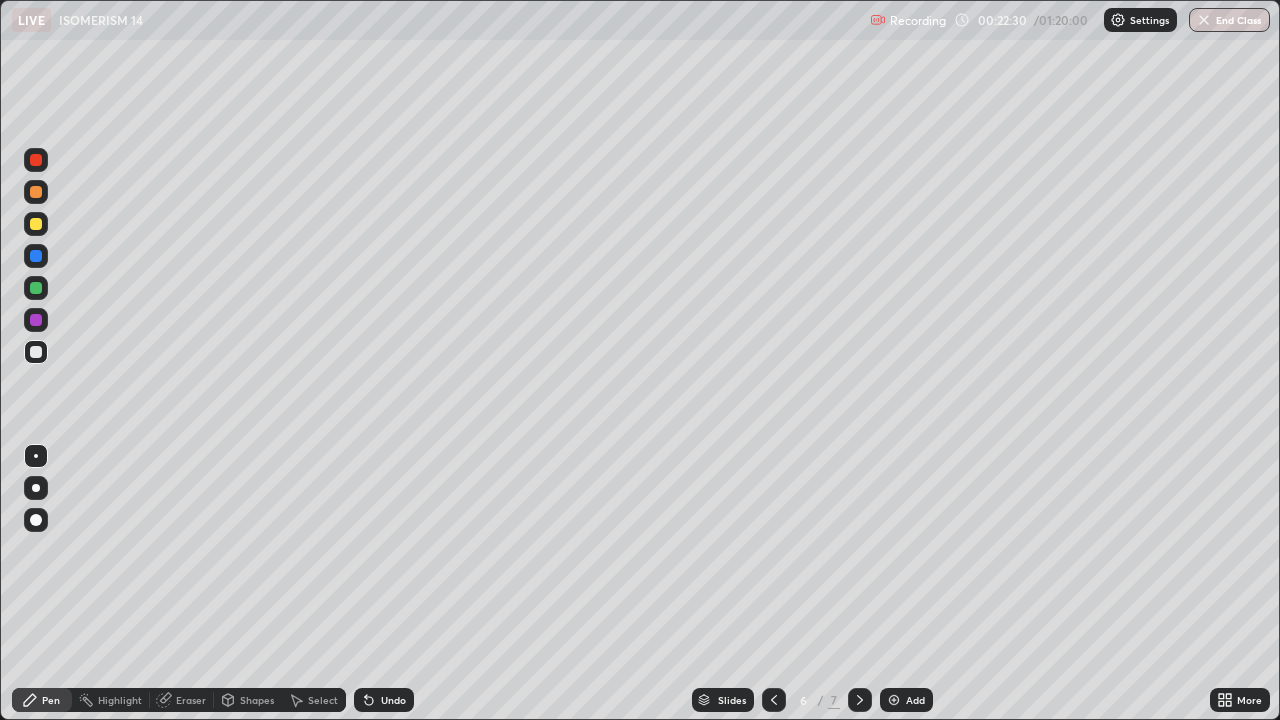 click at bounding box center [36, 352] 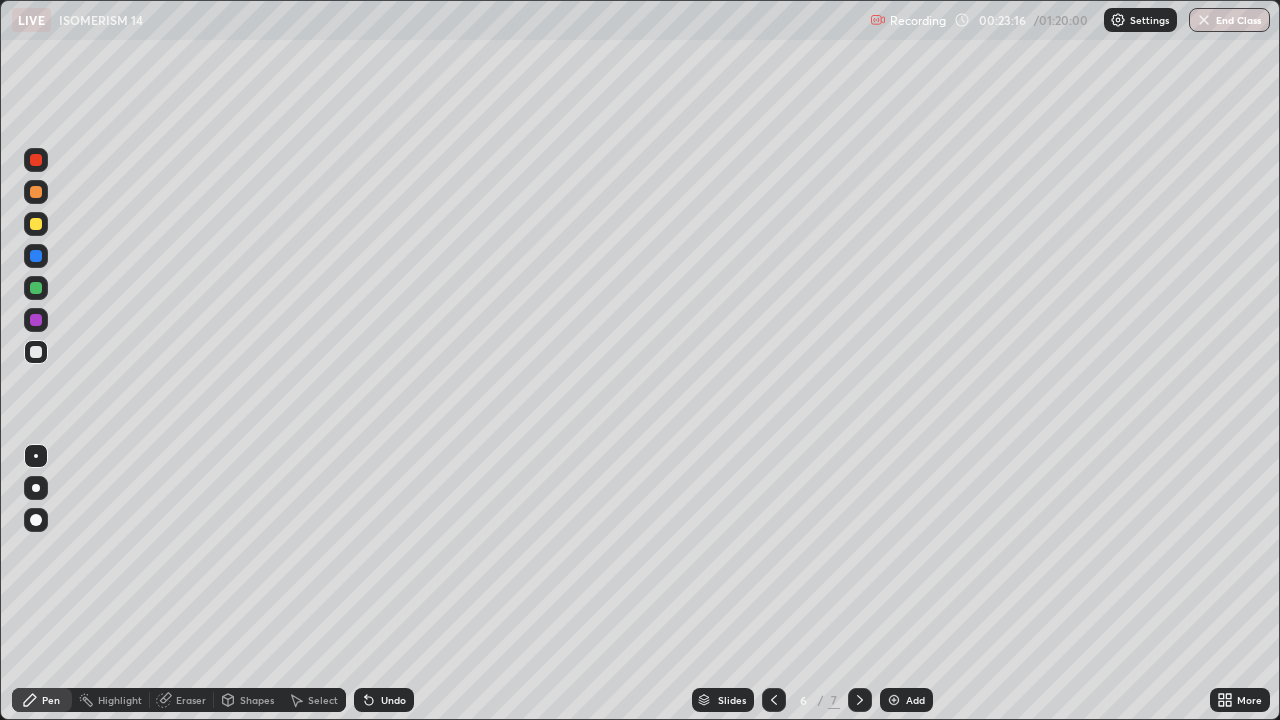 click on "Add" at bounding box center [906, 700] 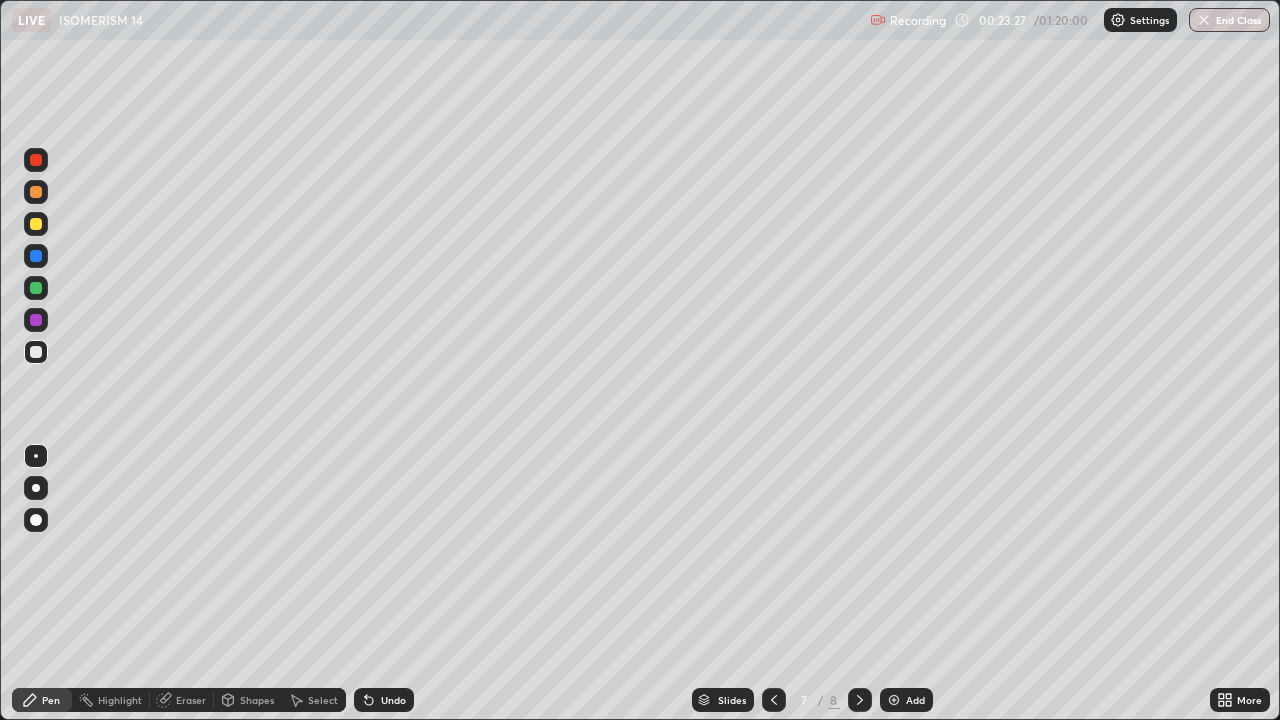 click at bounding box center [36, 224] 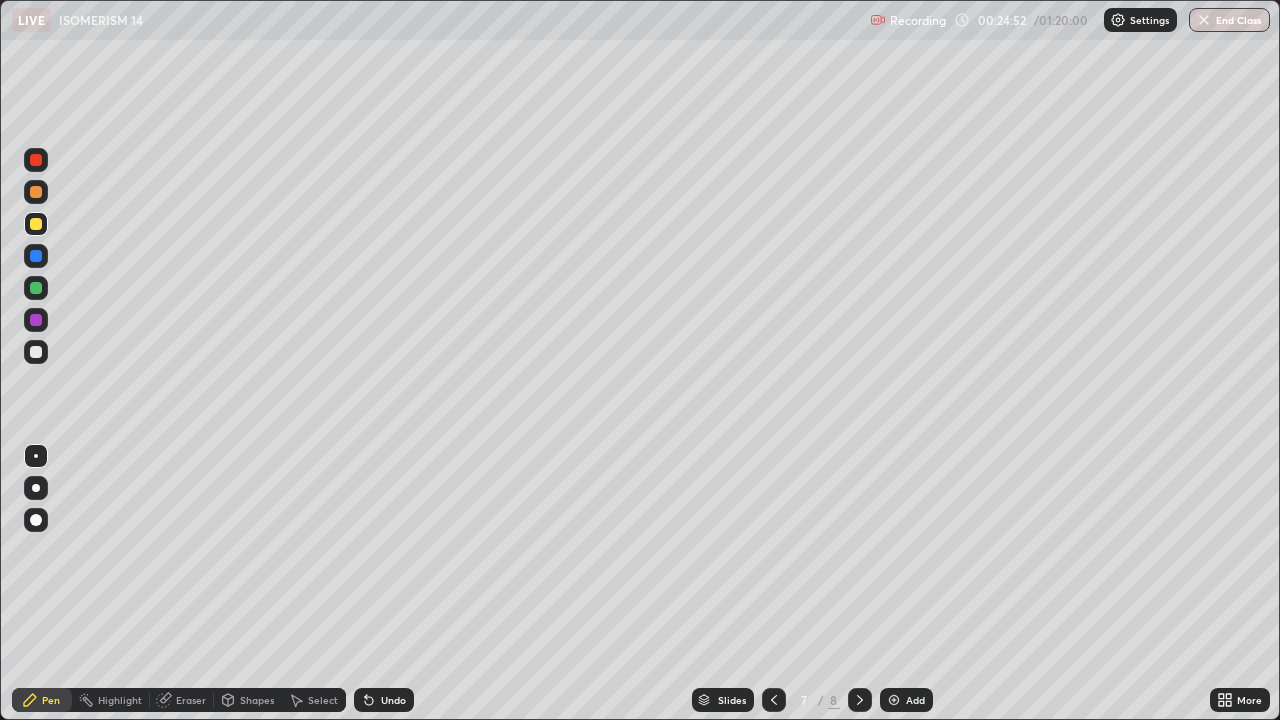 click at bounding box center [36, 352] 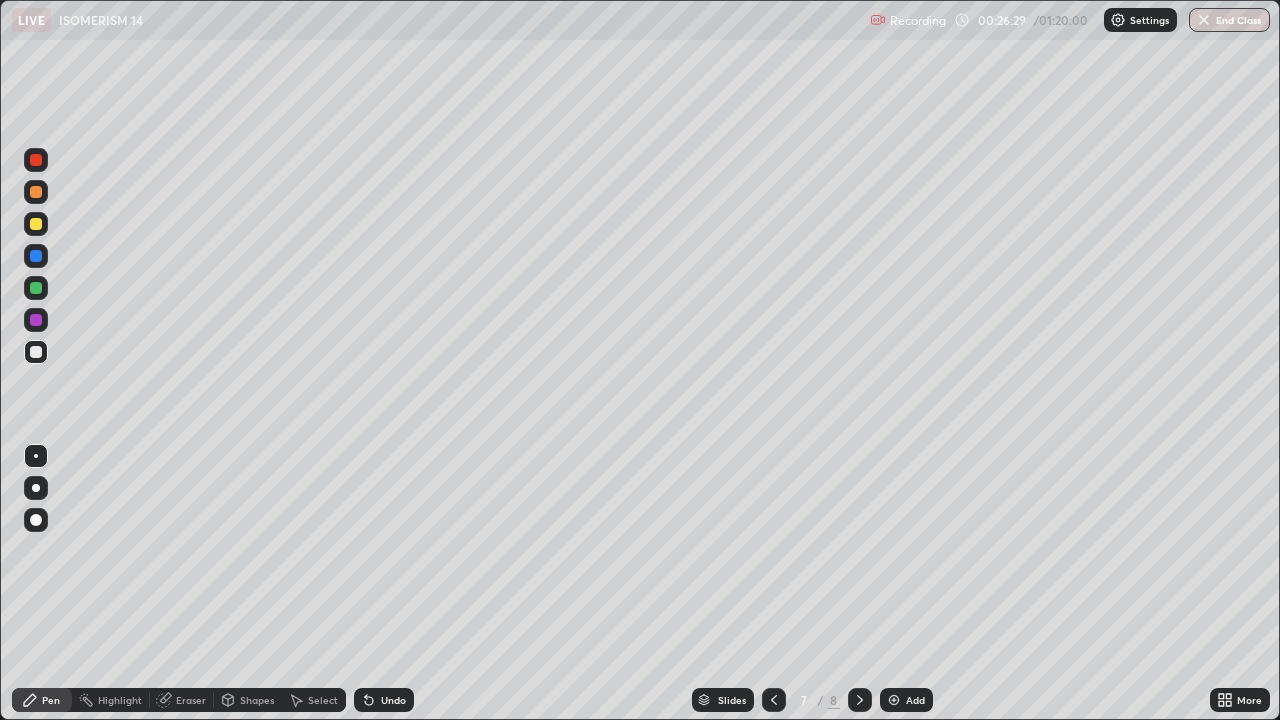 click at bounding box center (36, 224) 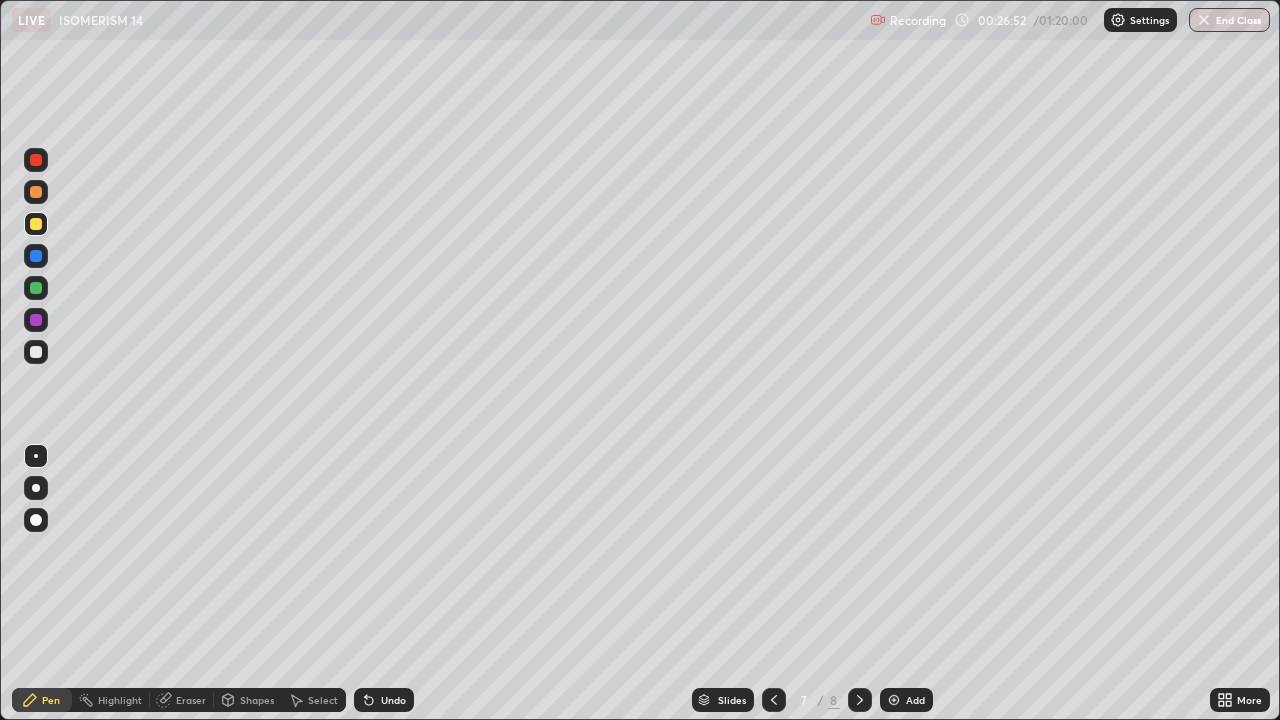 click at bounding box center [36, 352] 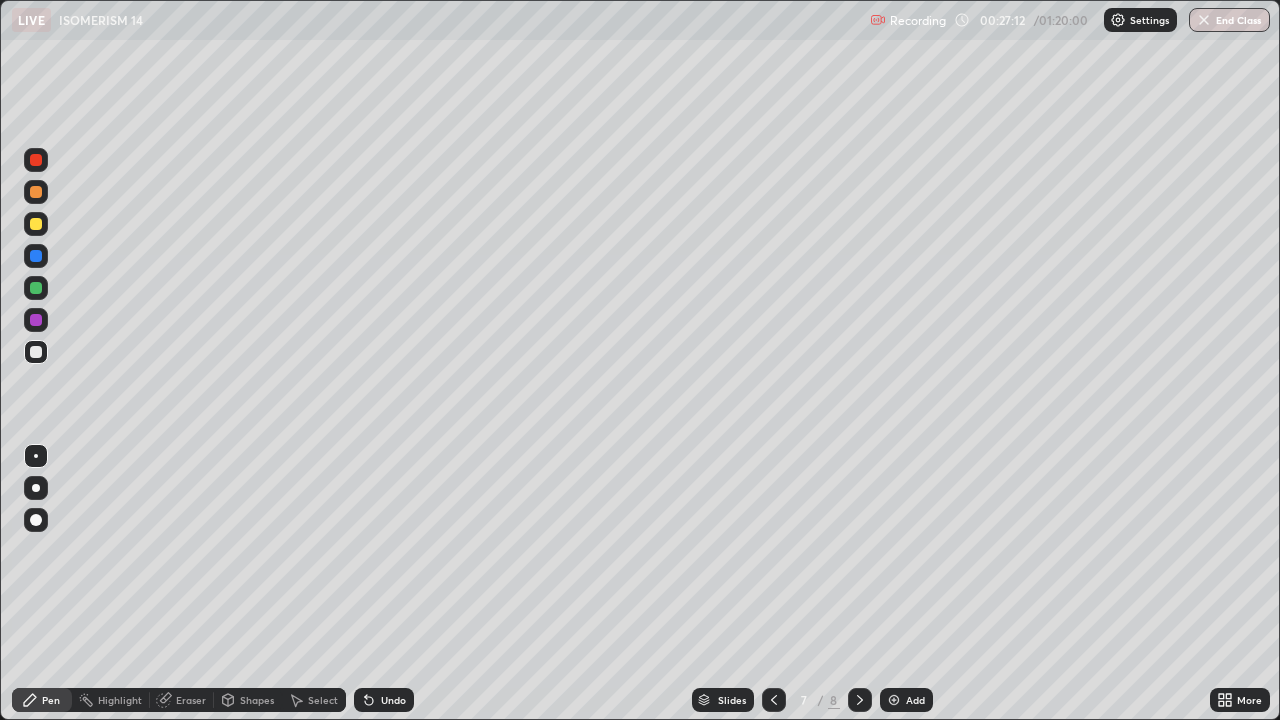 click at bounding box center (894, 700) 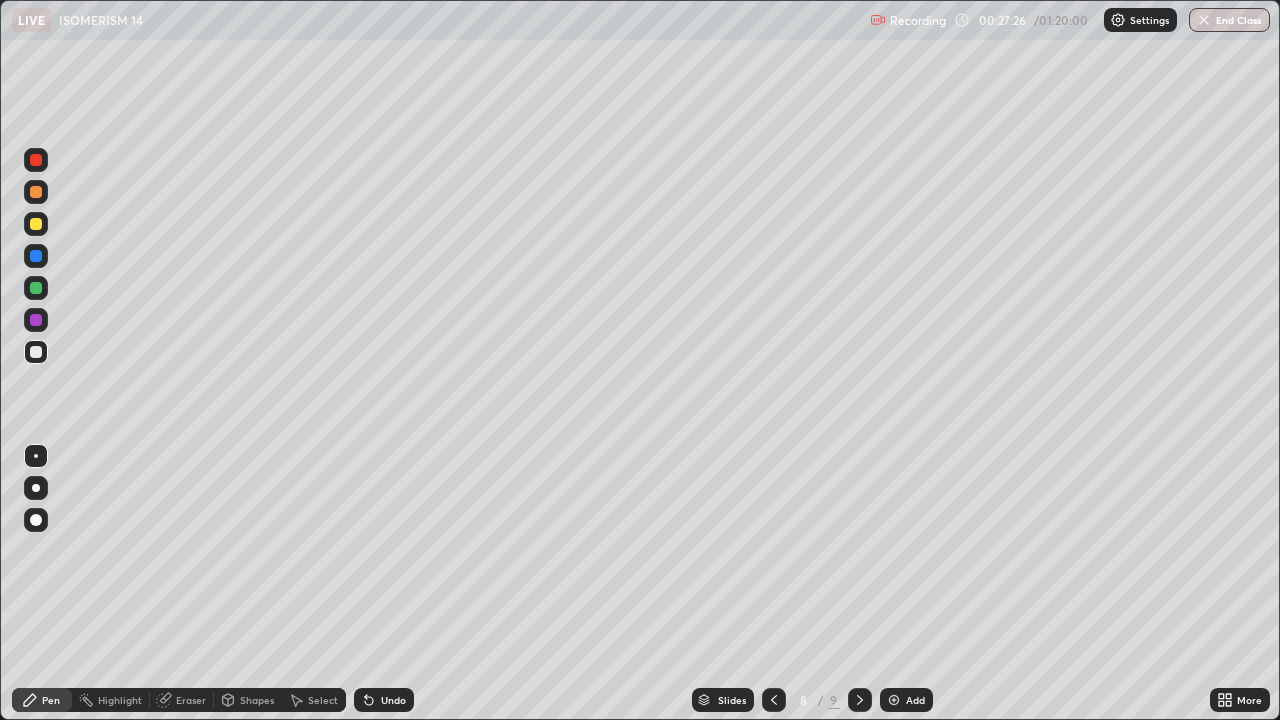 click at bounding box center (36, 224) 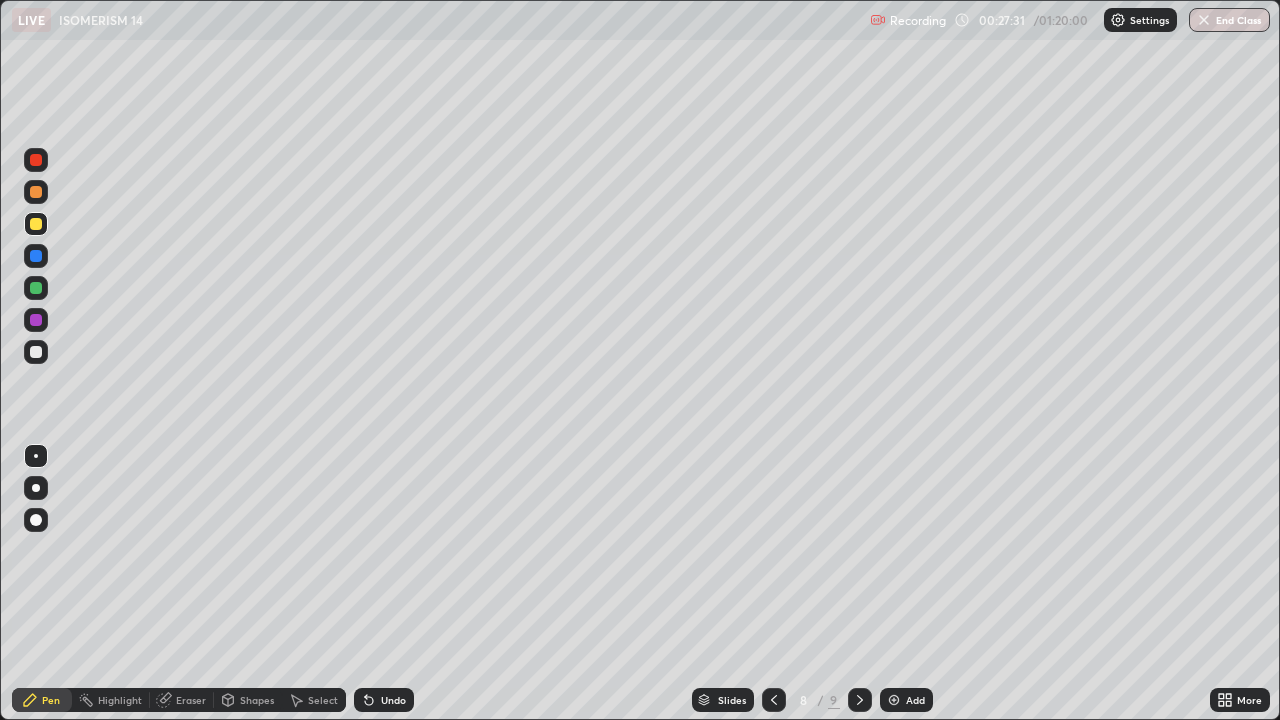 click on "Undo" at bounding box center [393, 700] 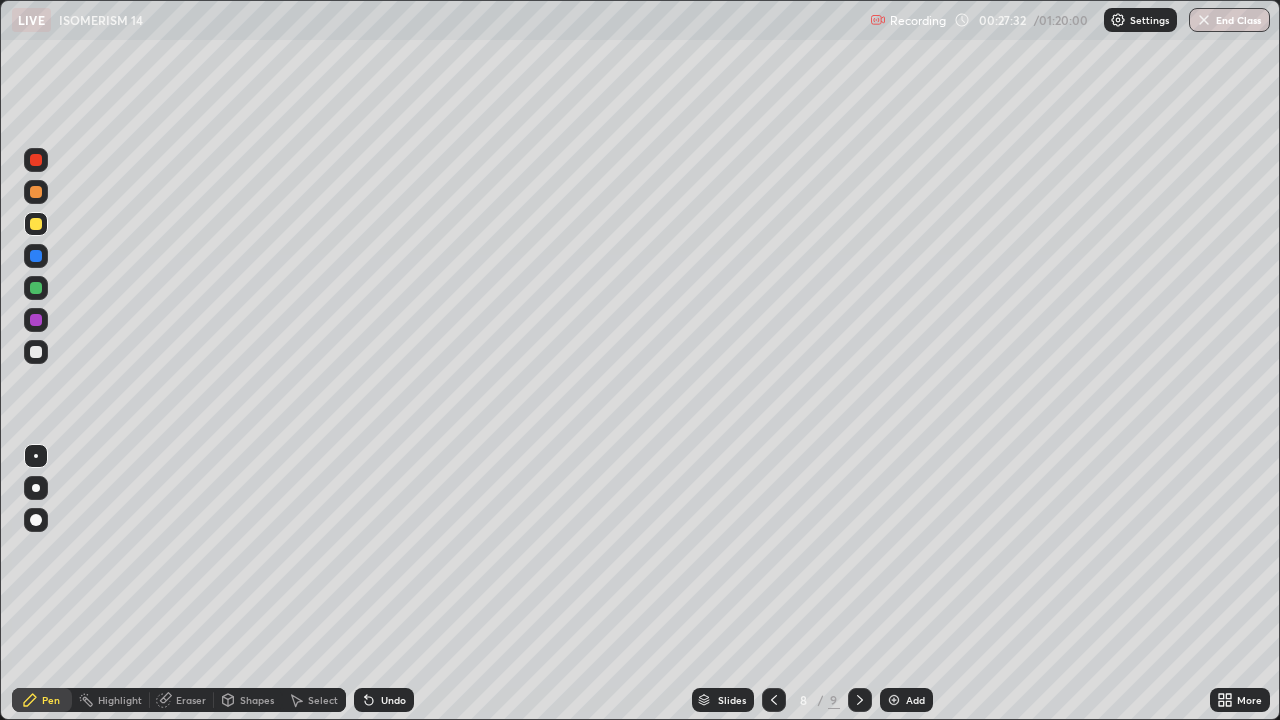 click on "Undo" at bounding box center (393, 700) 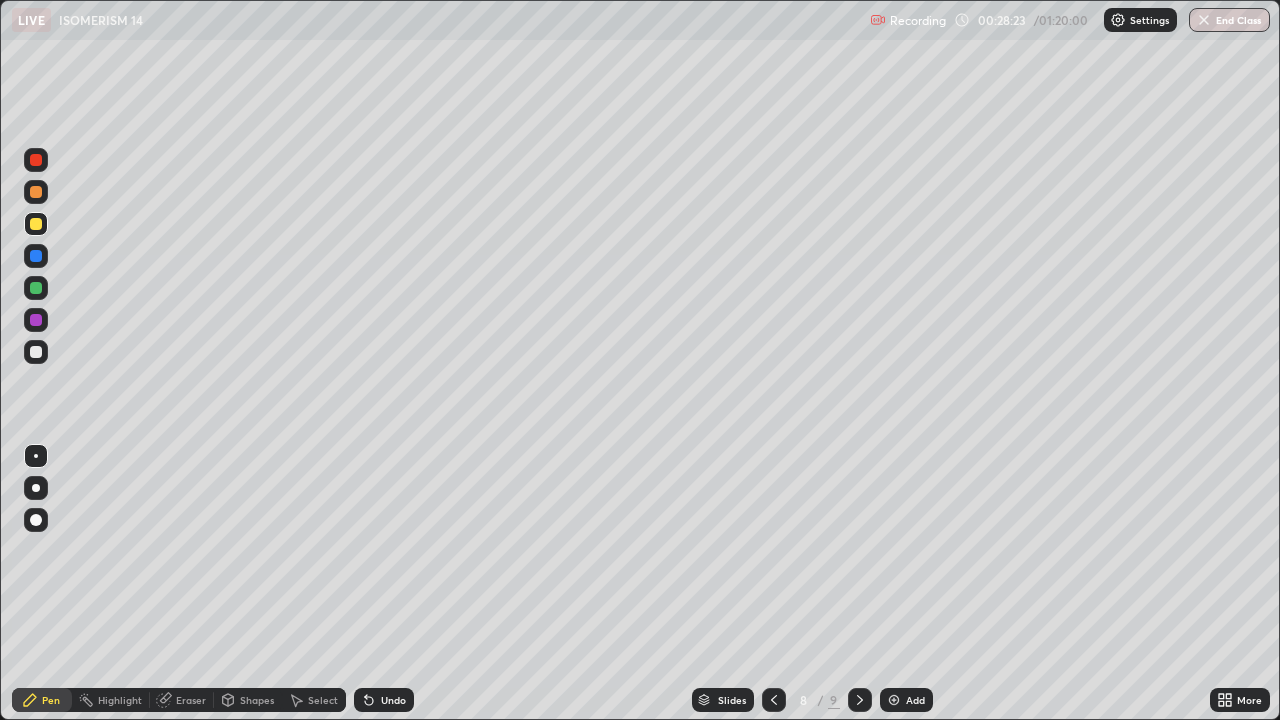 click on "Undo" at bounding box center [393, 700] 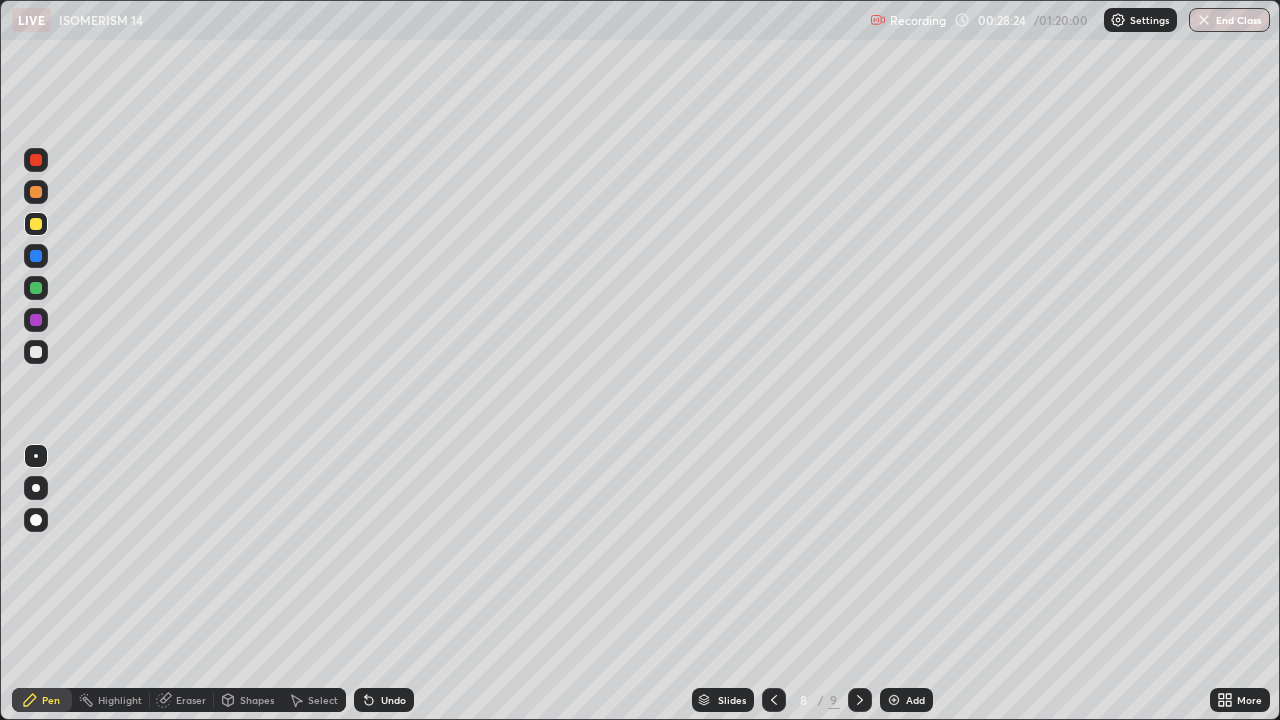 click on "Undo" at bounding box center (393, 700) 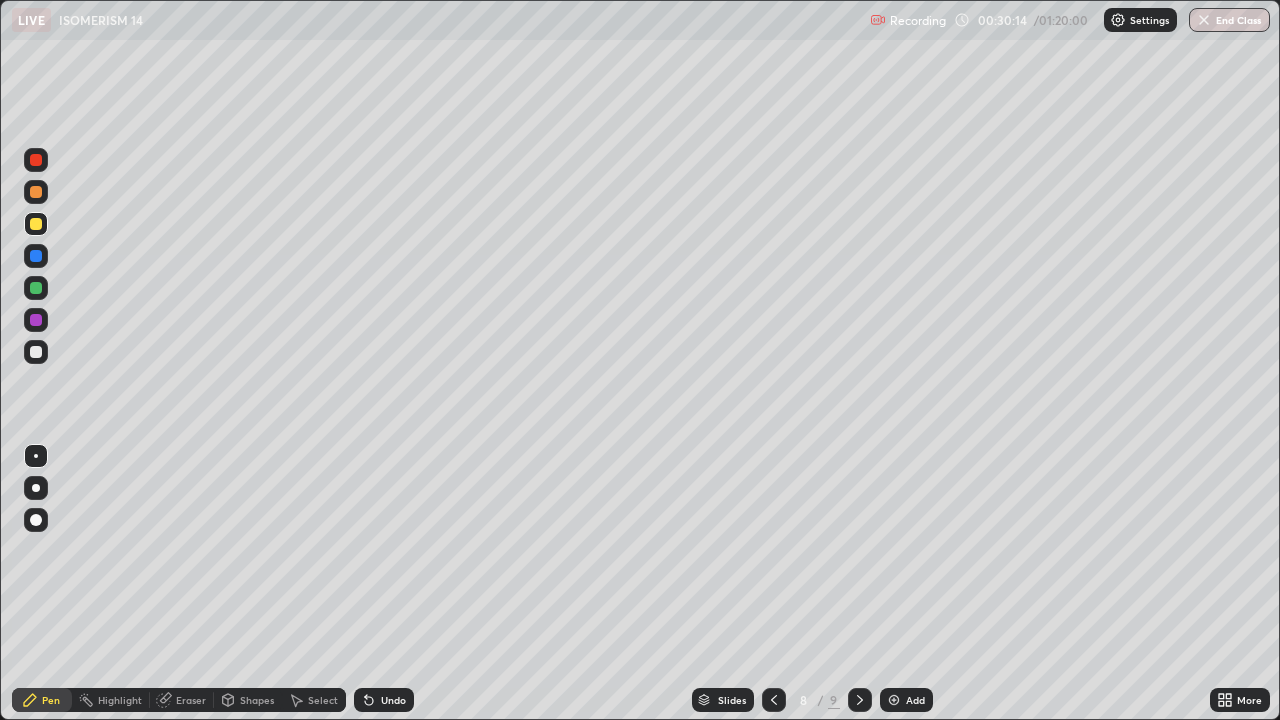 click at bounding box center [36, 352] 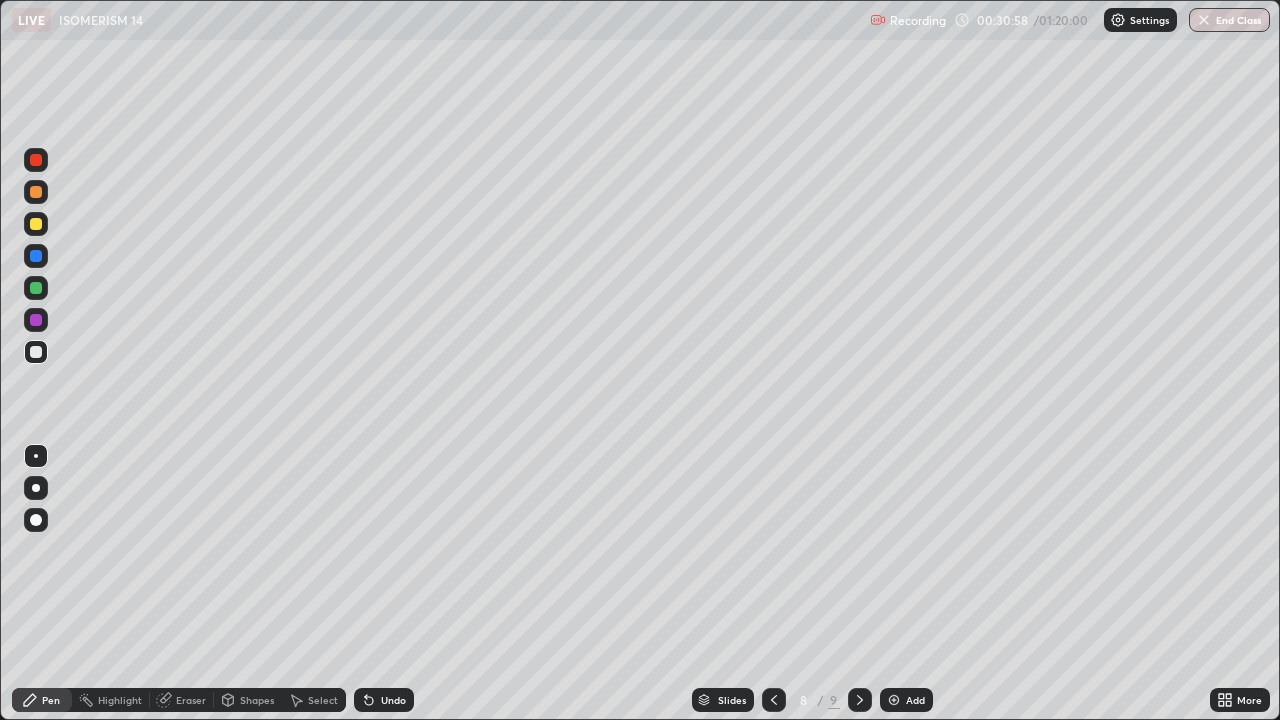 click at bounding box center [36, 224] 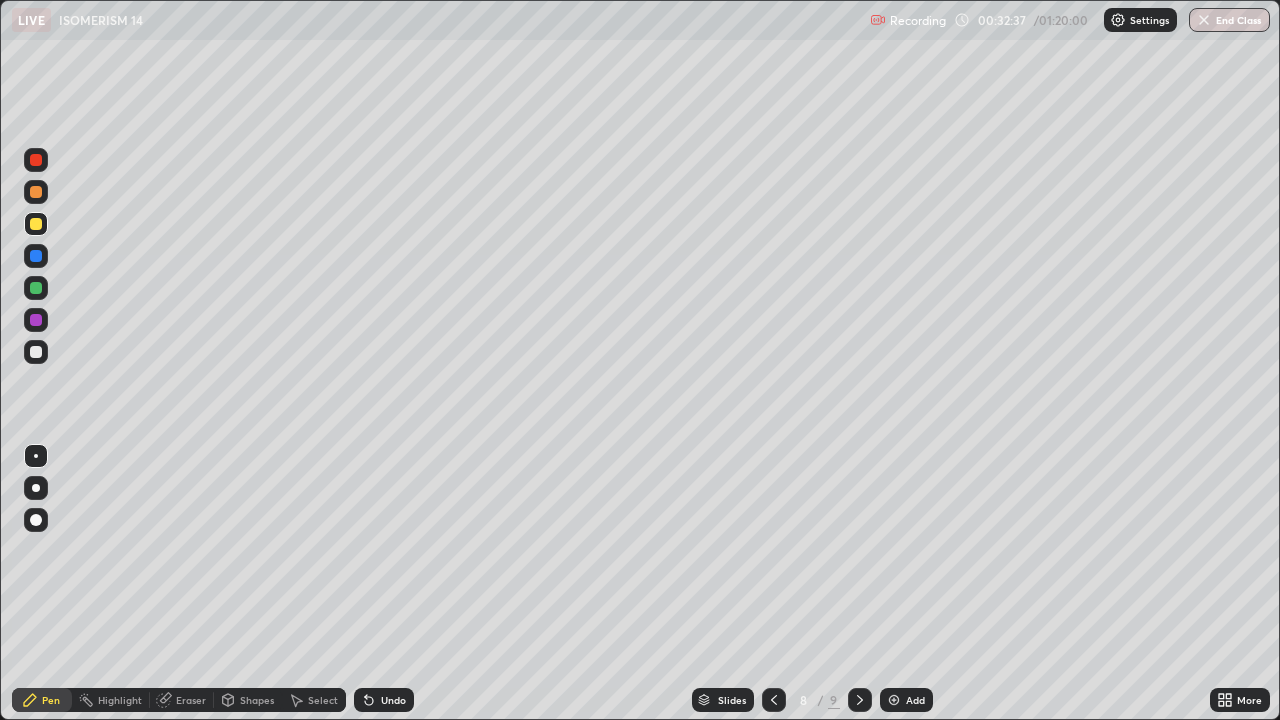 click at bounding box center [36, 352] 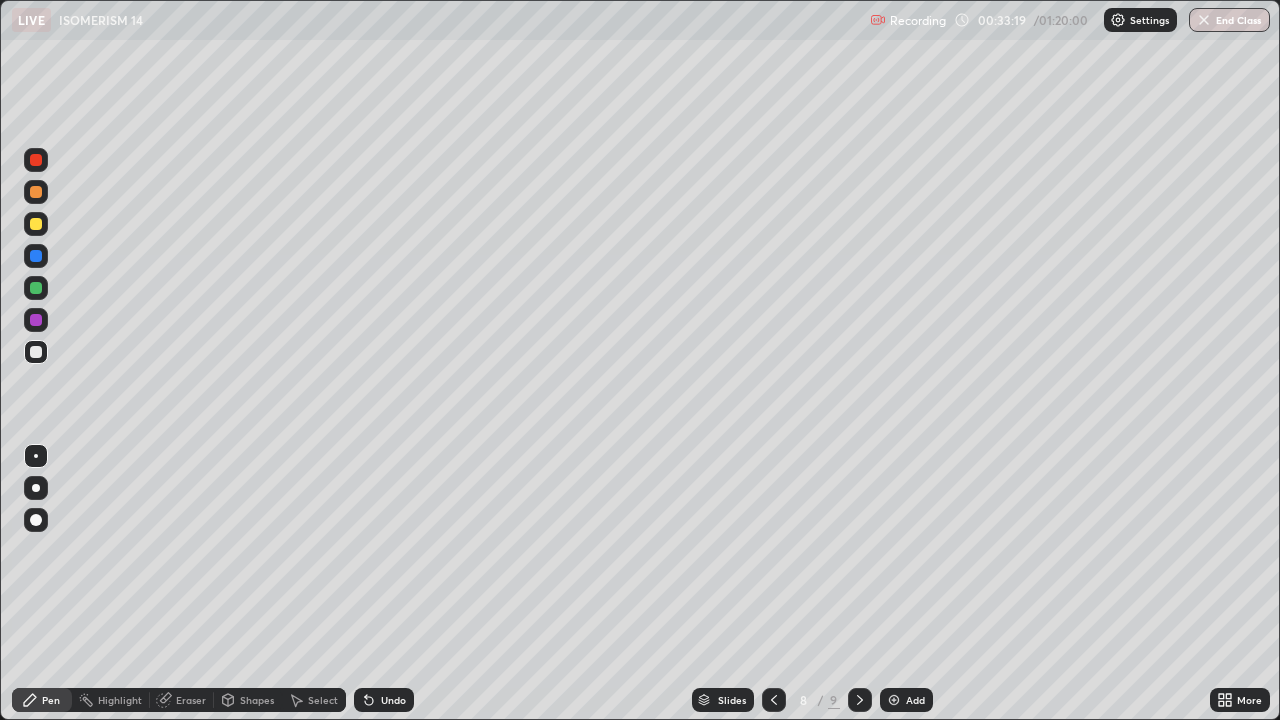 click at bounding box center [36, 224] 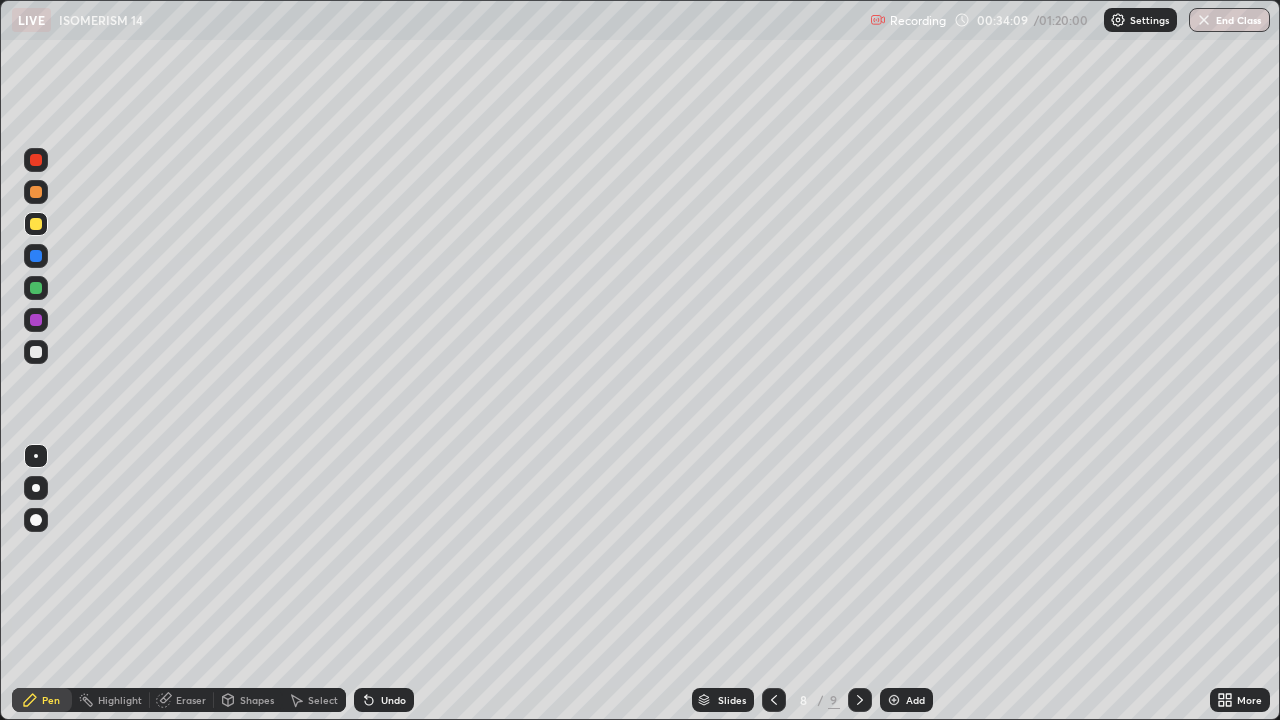 click on "Add" at bounding box center (906, 700) 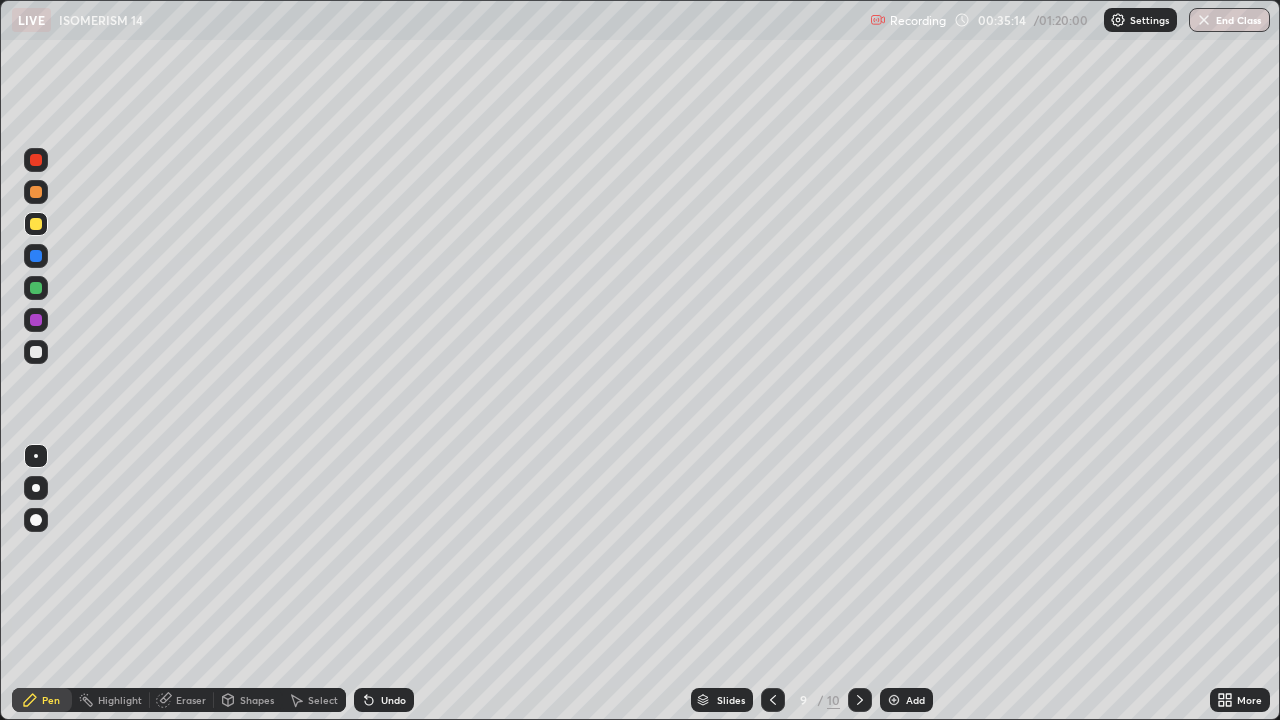 click at bounding box center (36, 352) 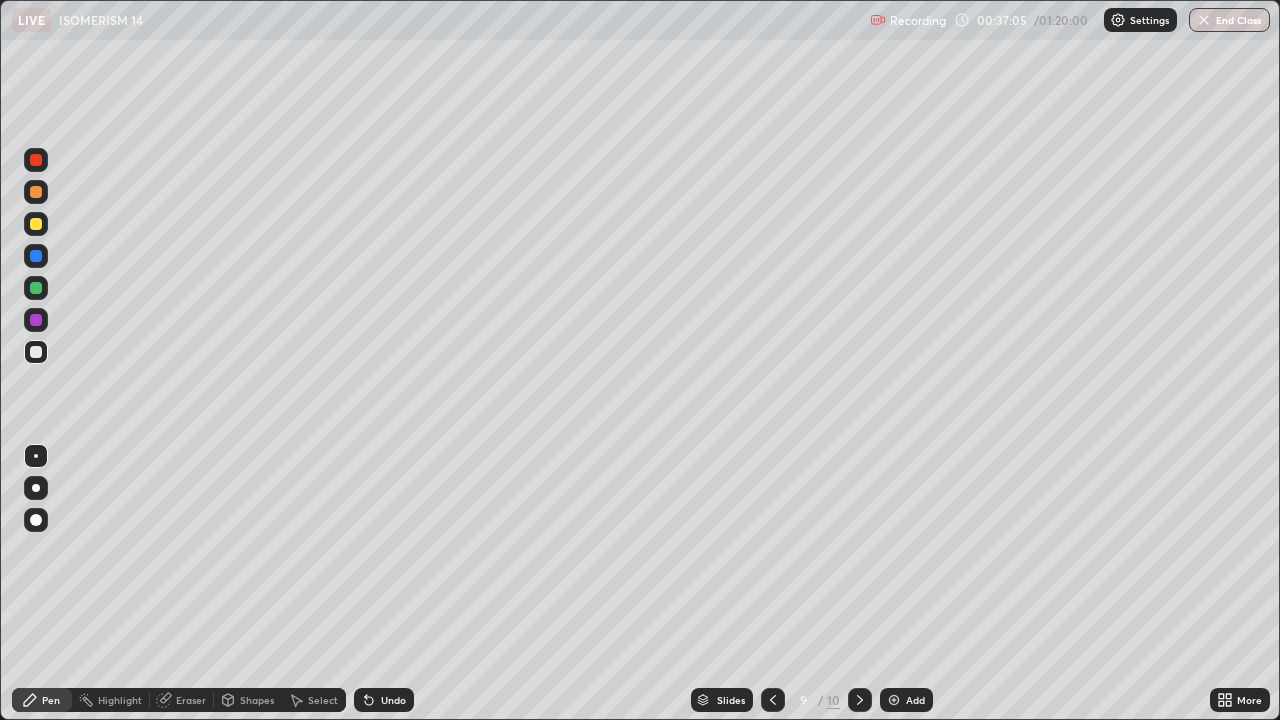 click at bounding box center [36, 224] 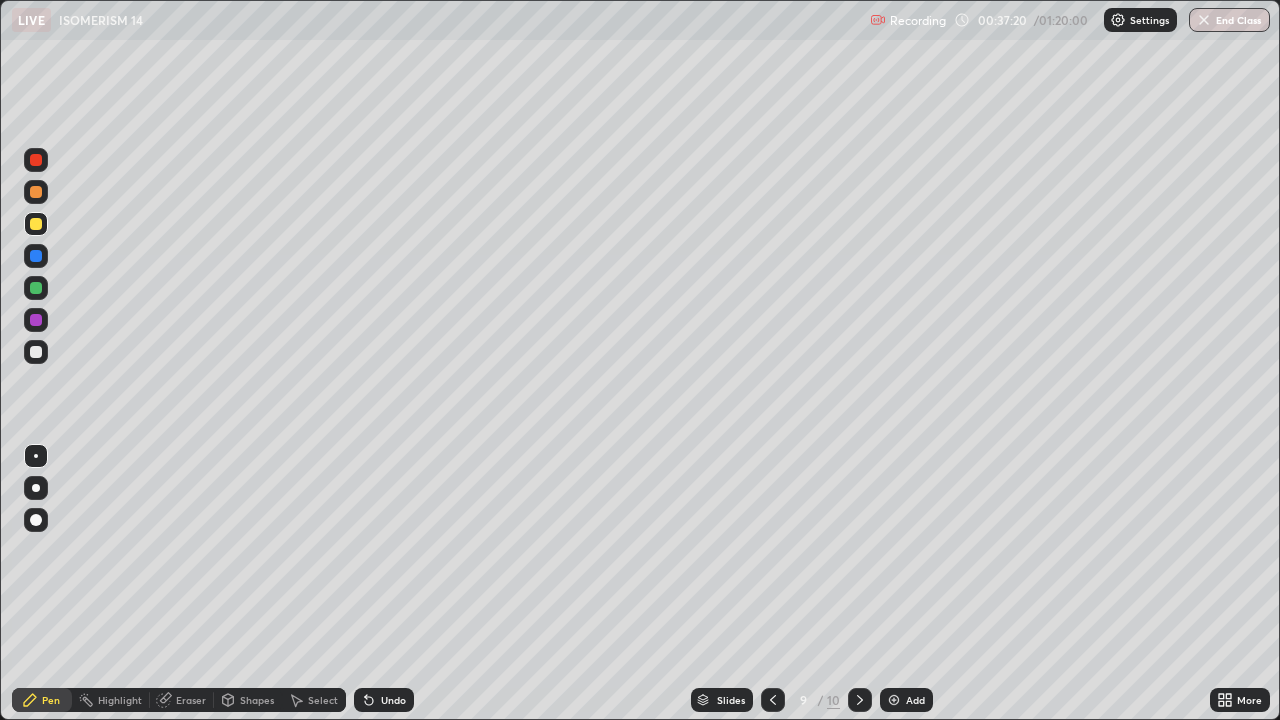 click at bounding box center (36, 352) 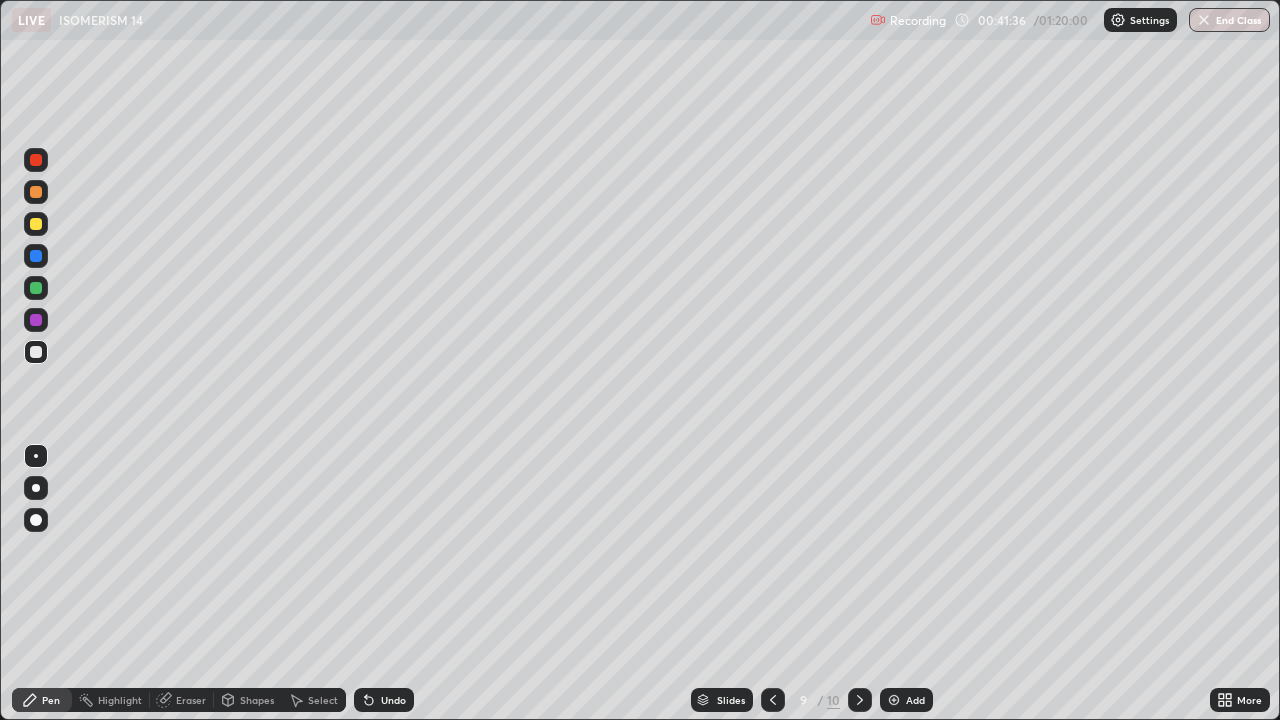 click at bounding box center (894, 700) 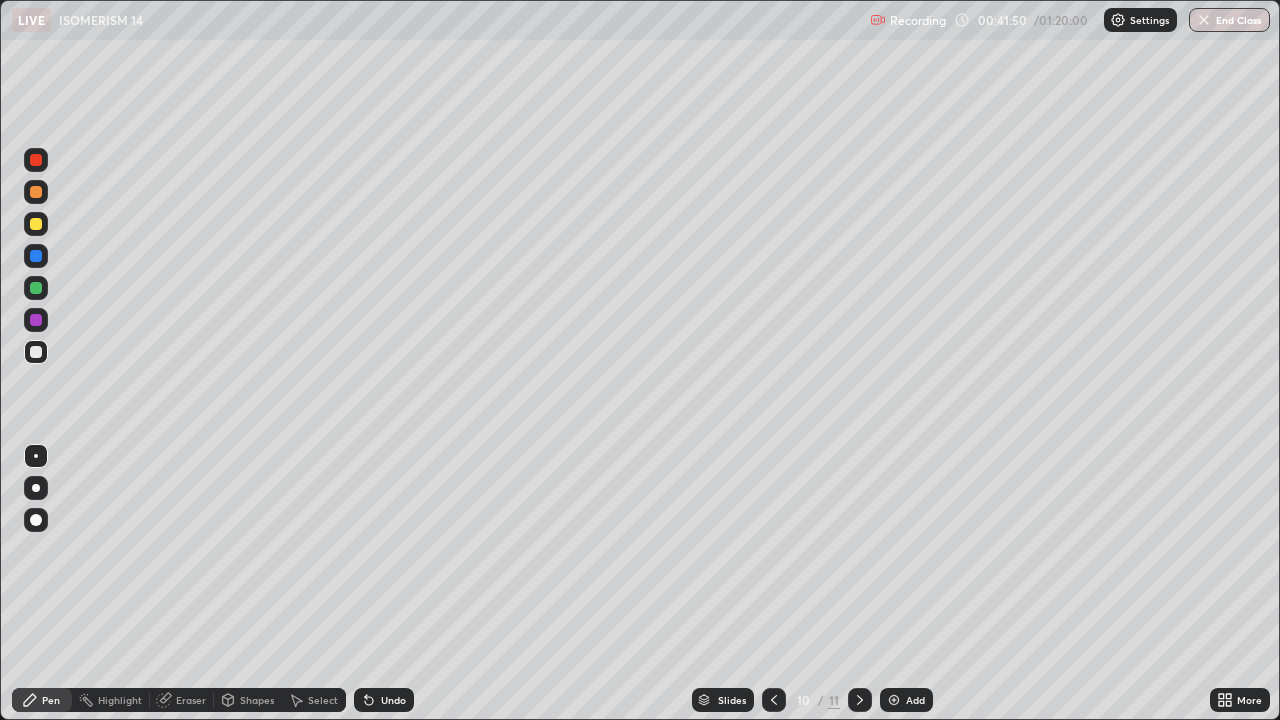 click at bounding box center [36, 224] 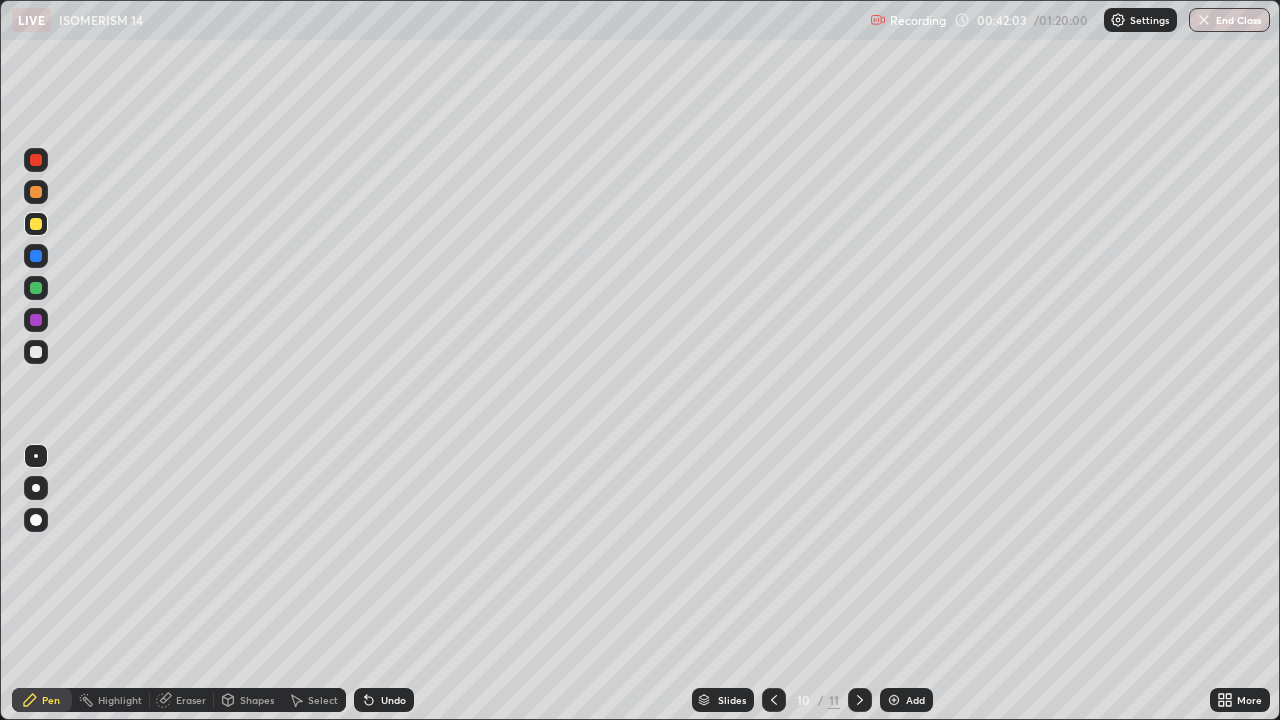 click on "Undo" at bounding box center [393, 700] 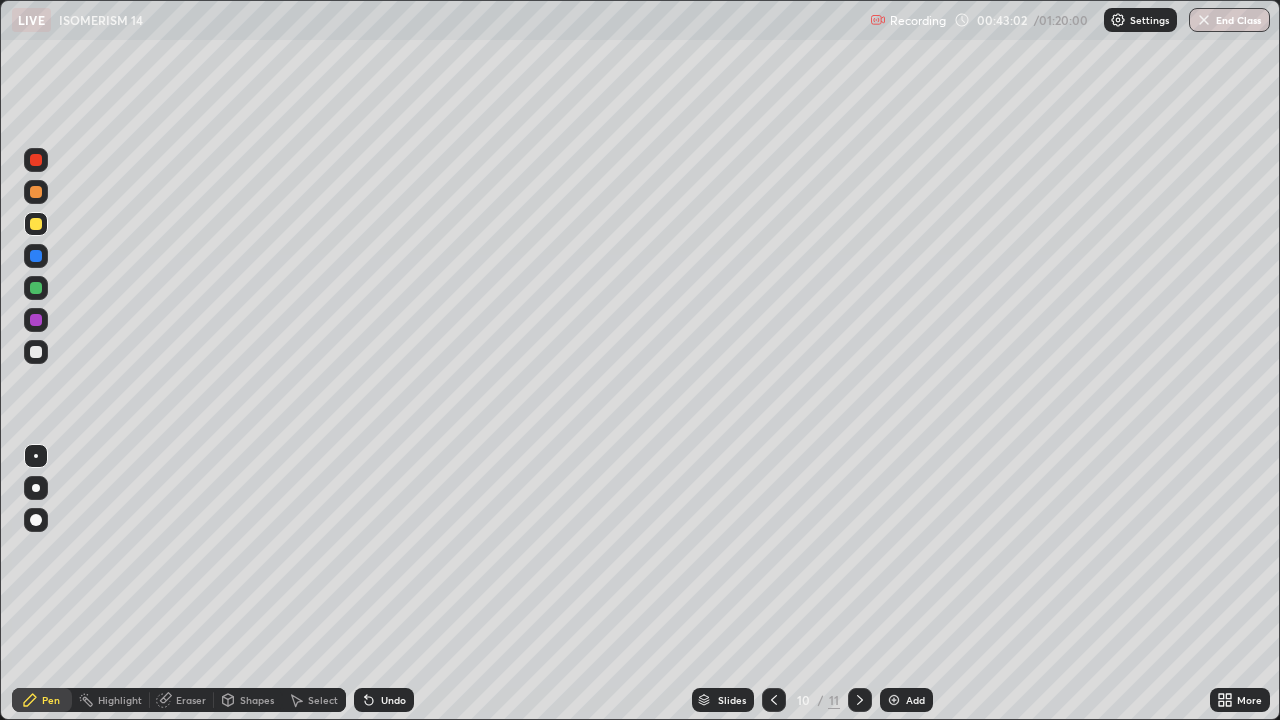 click at bounding box center [36, 352] 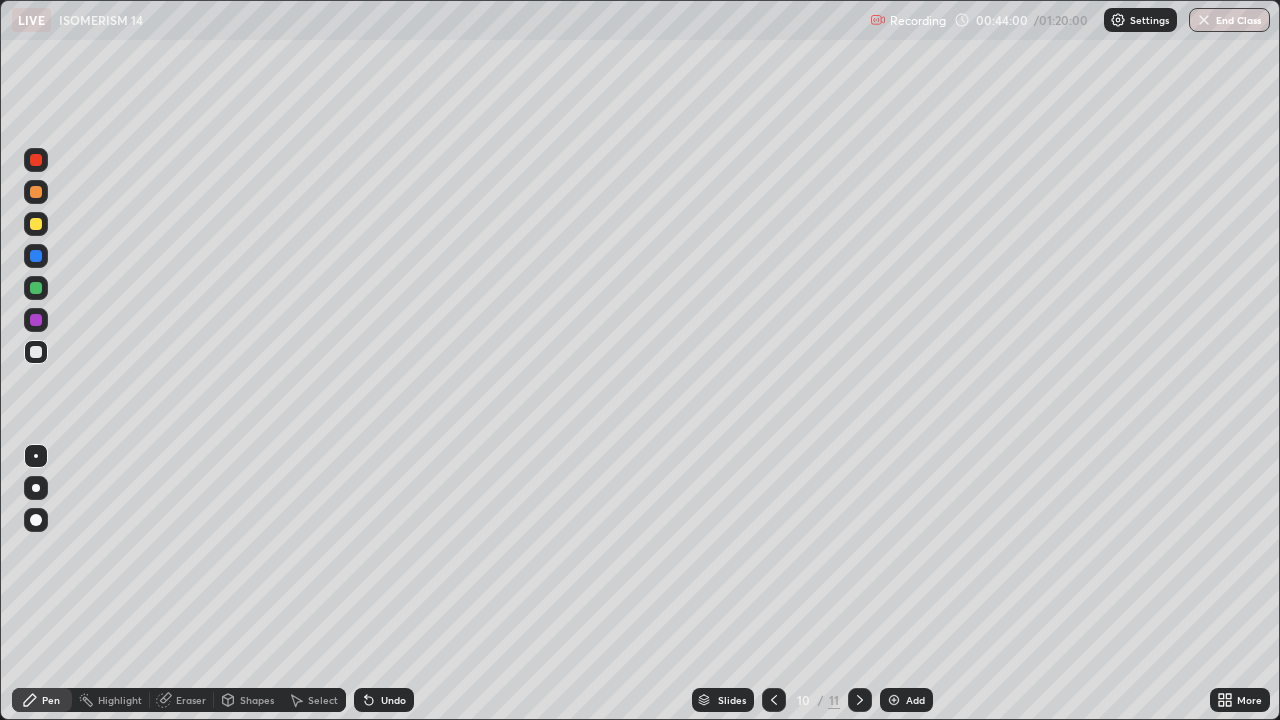 click at bounding box center (36, 256) 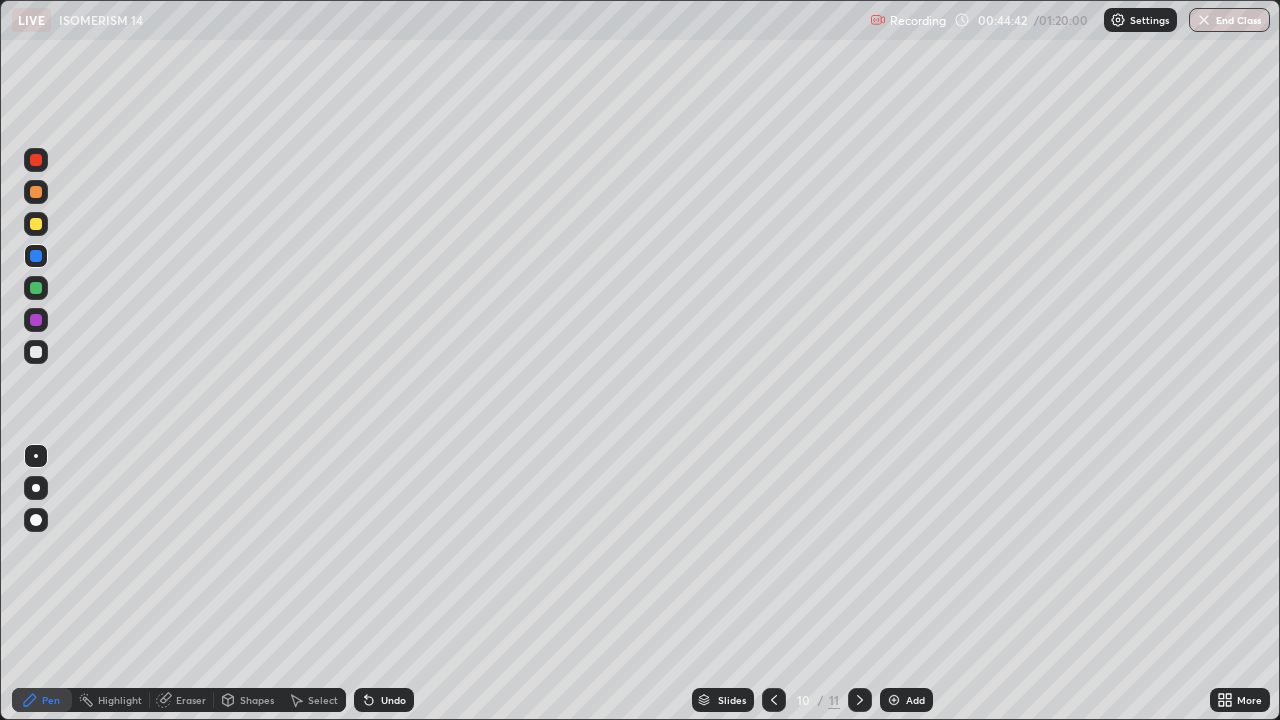 click at bounding box center [36, 352] 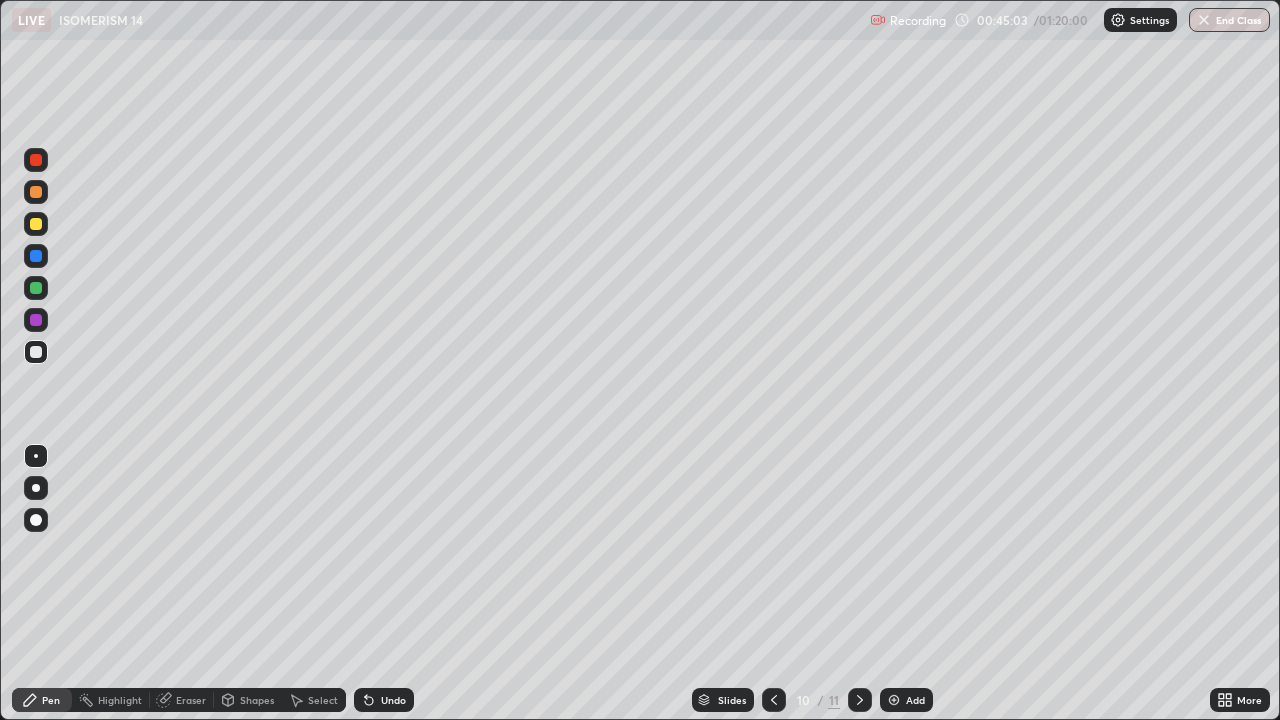 click at bounding box center (36, 224) 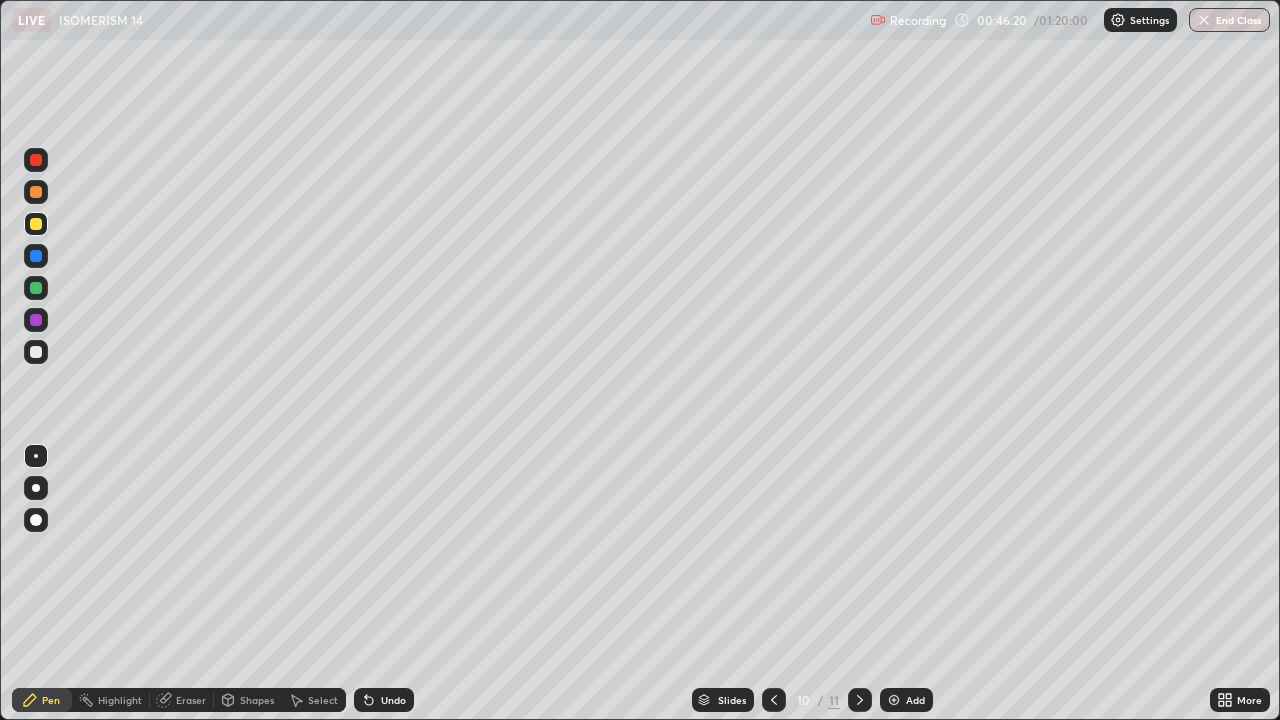click 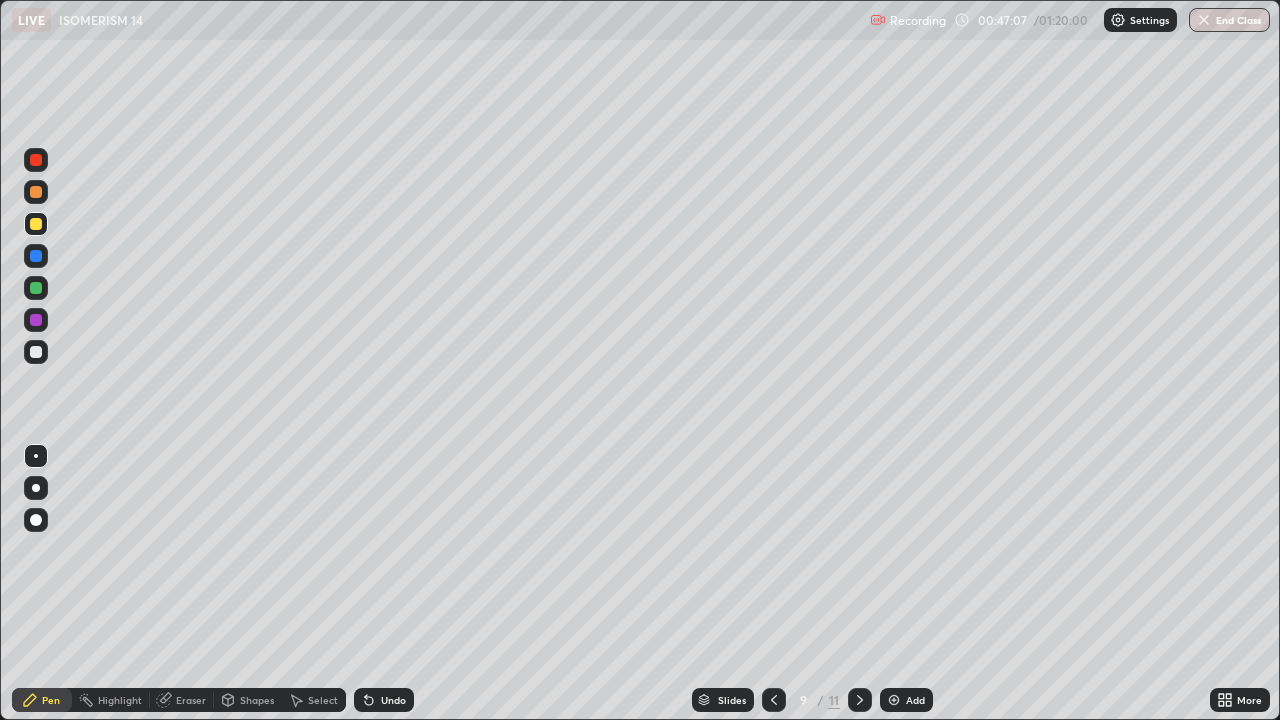 click 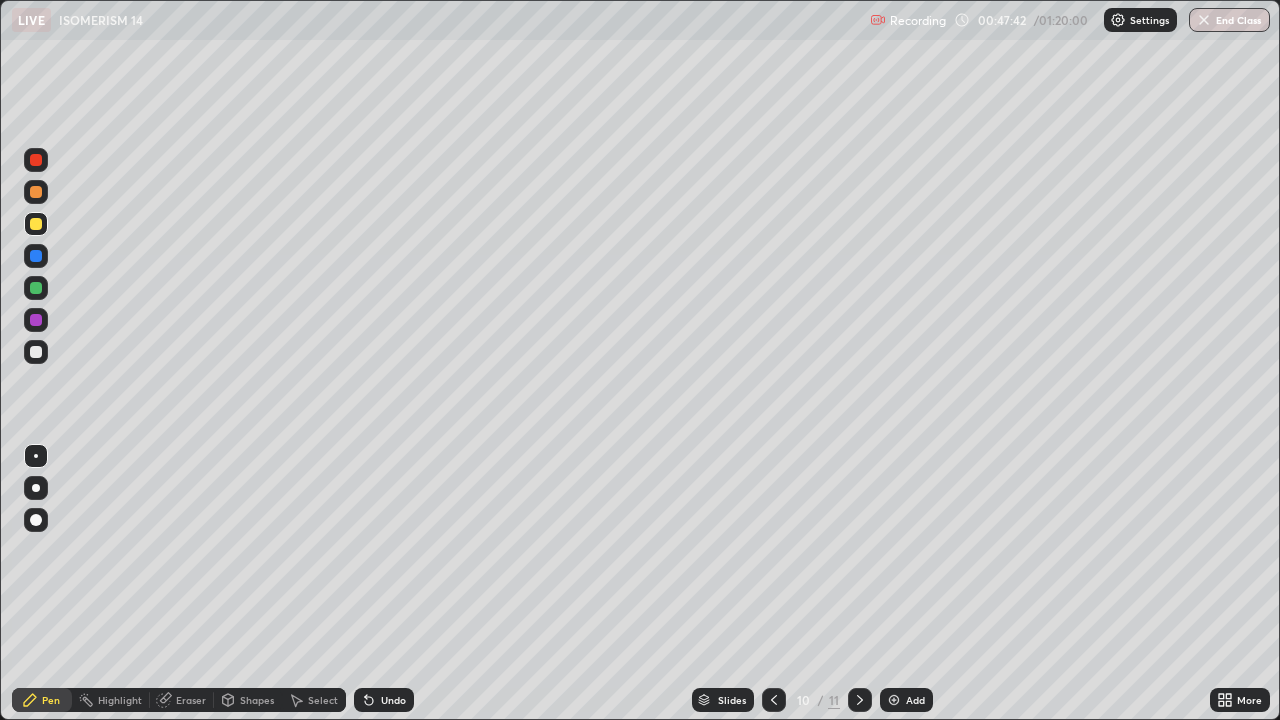 click at bounding box center [36, 352] 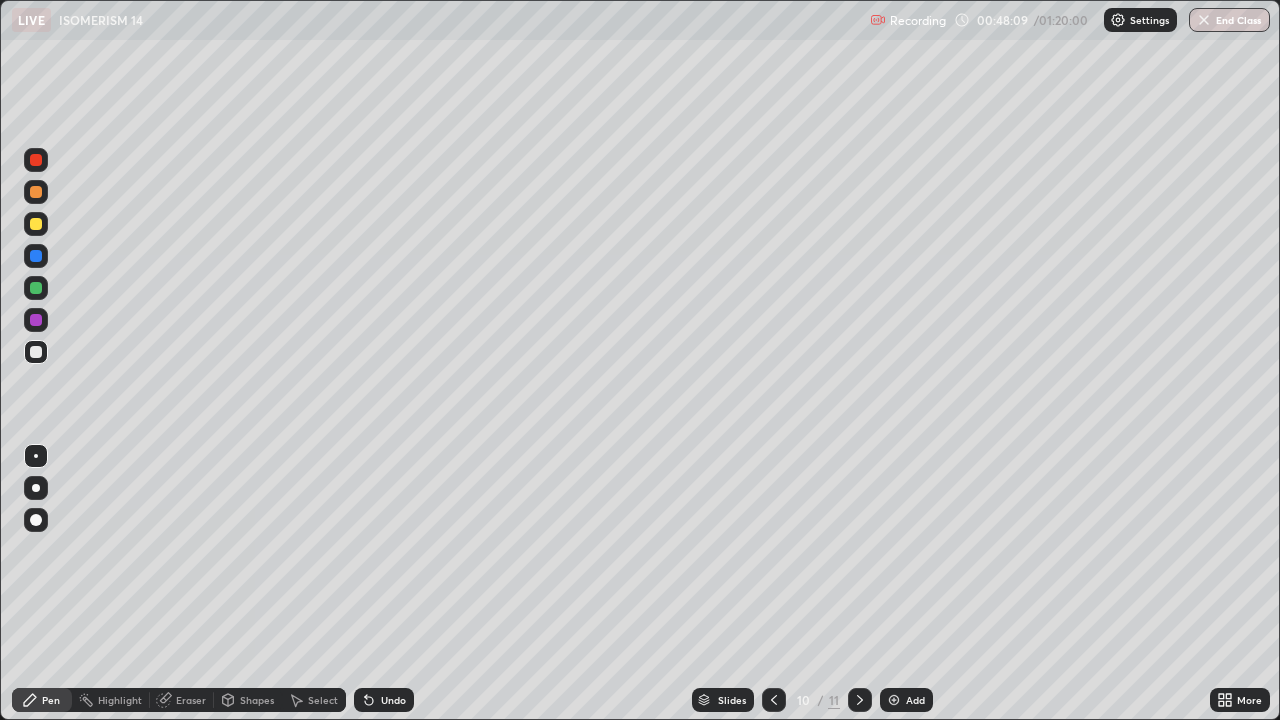 click on "Undo" at bounding box center (393, 700) 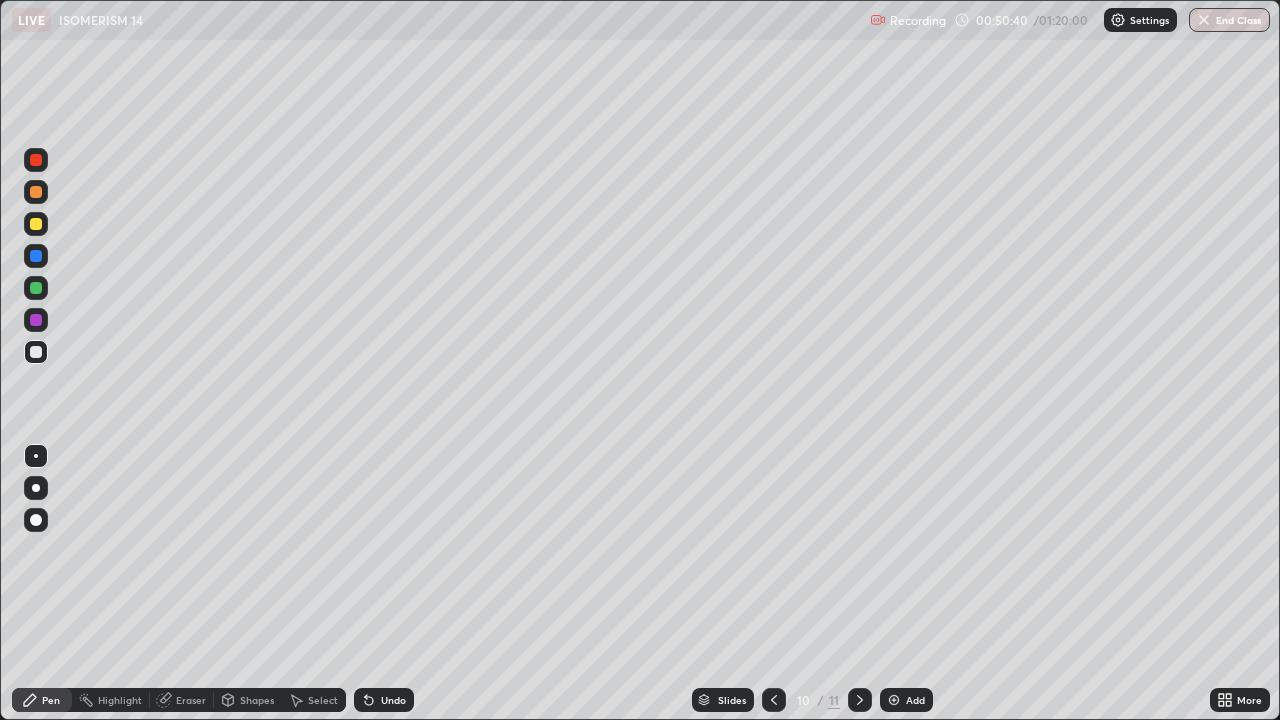 click on "Eraser" at bounding box center [191, 700] 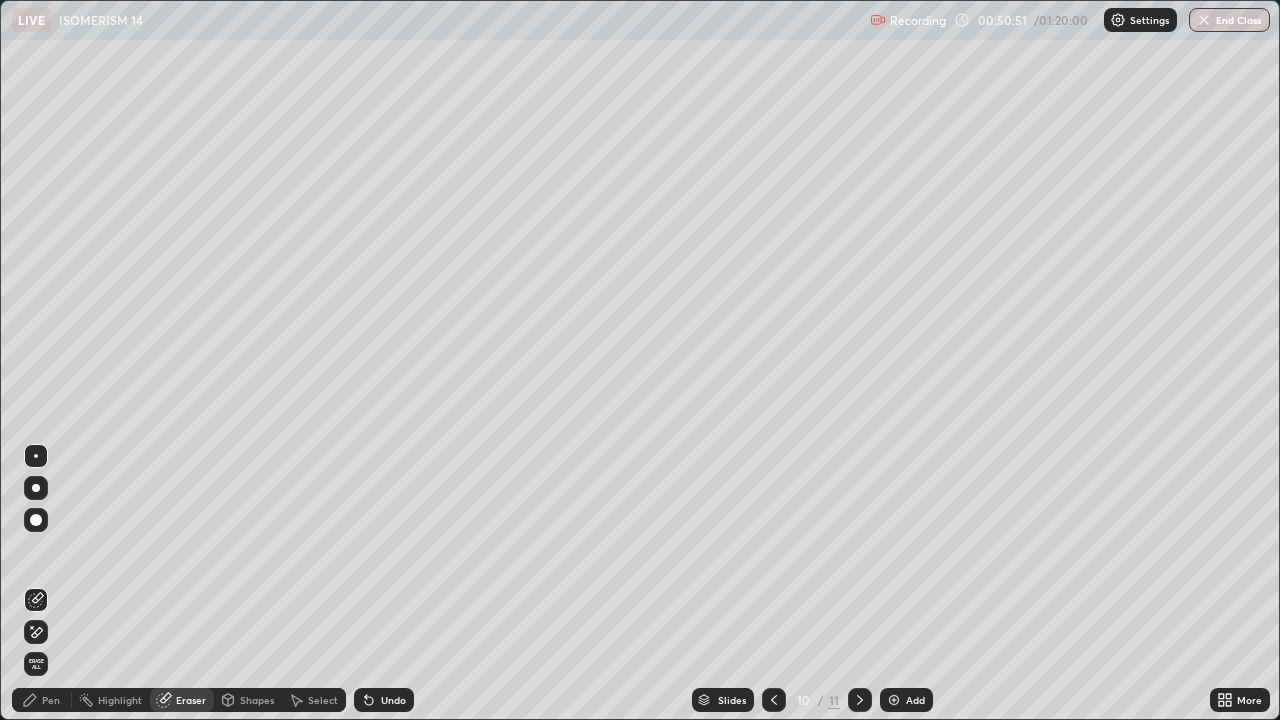 click on "Pen" at bounding box center (51, 700) 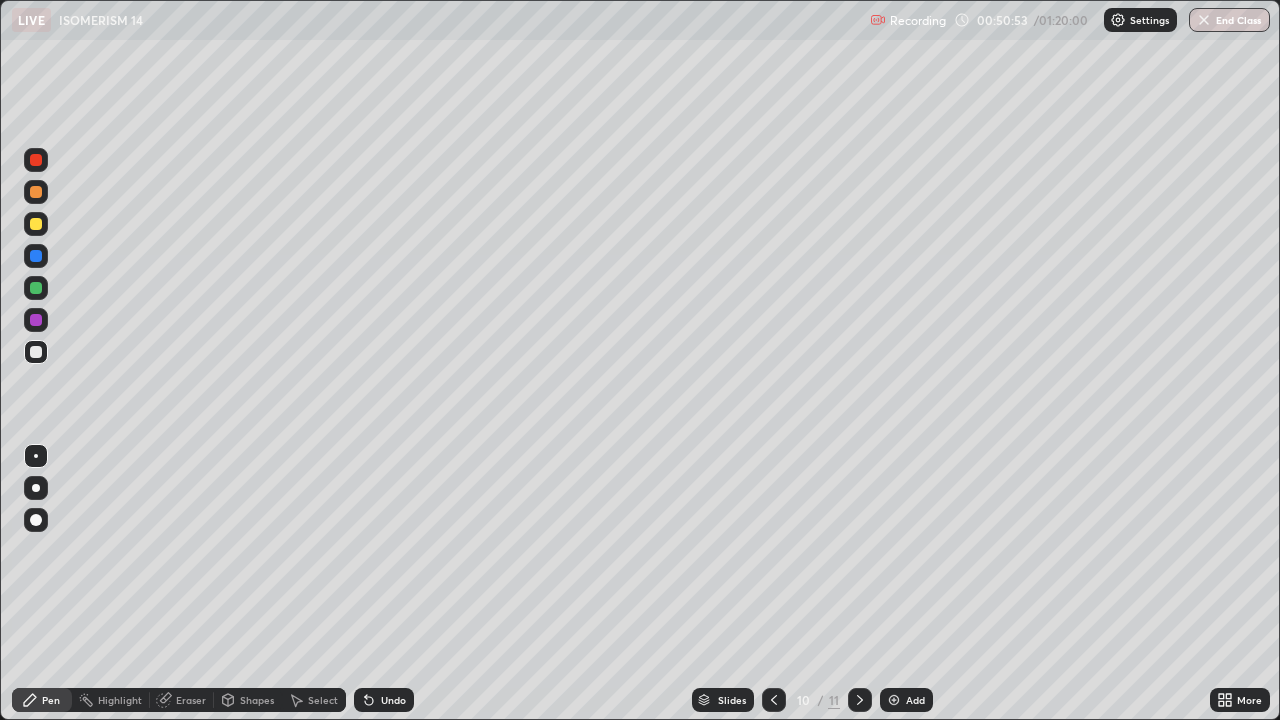 click at bounding box center (36, 224) 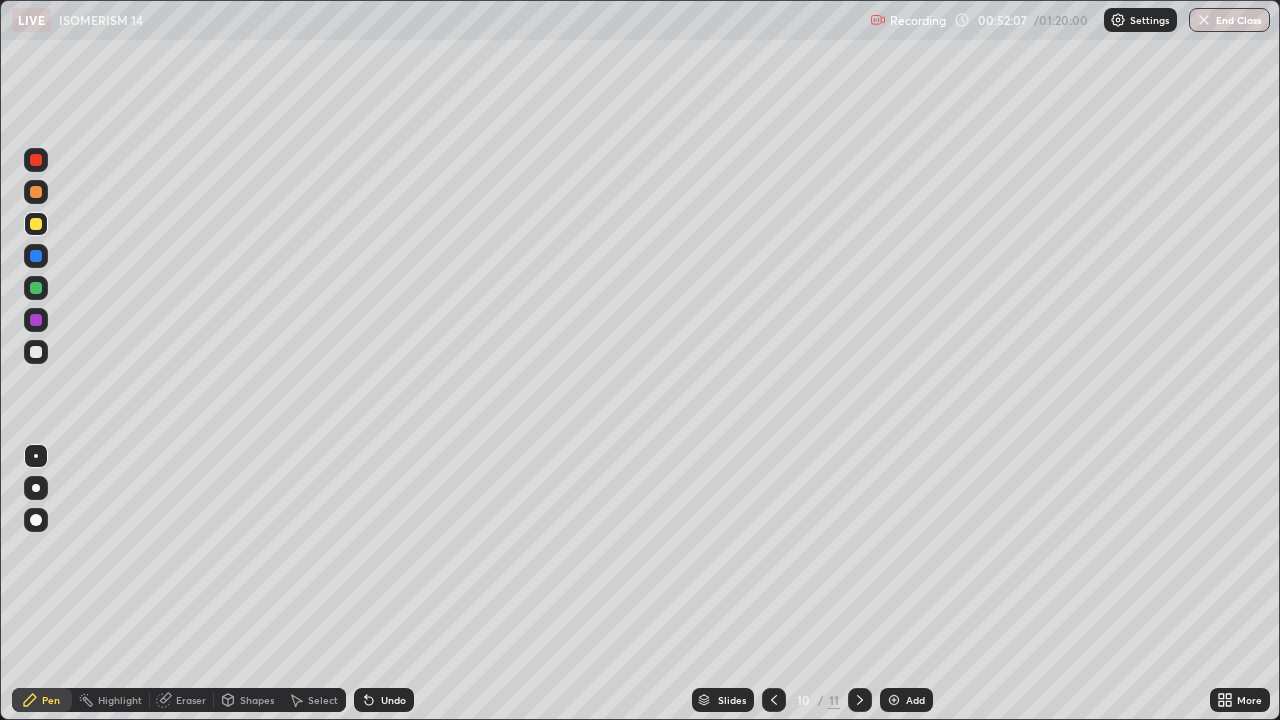 click at bounding box center [894, 700] 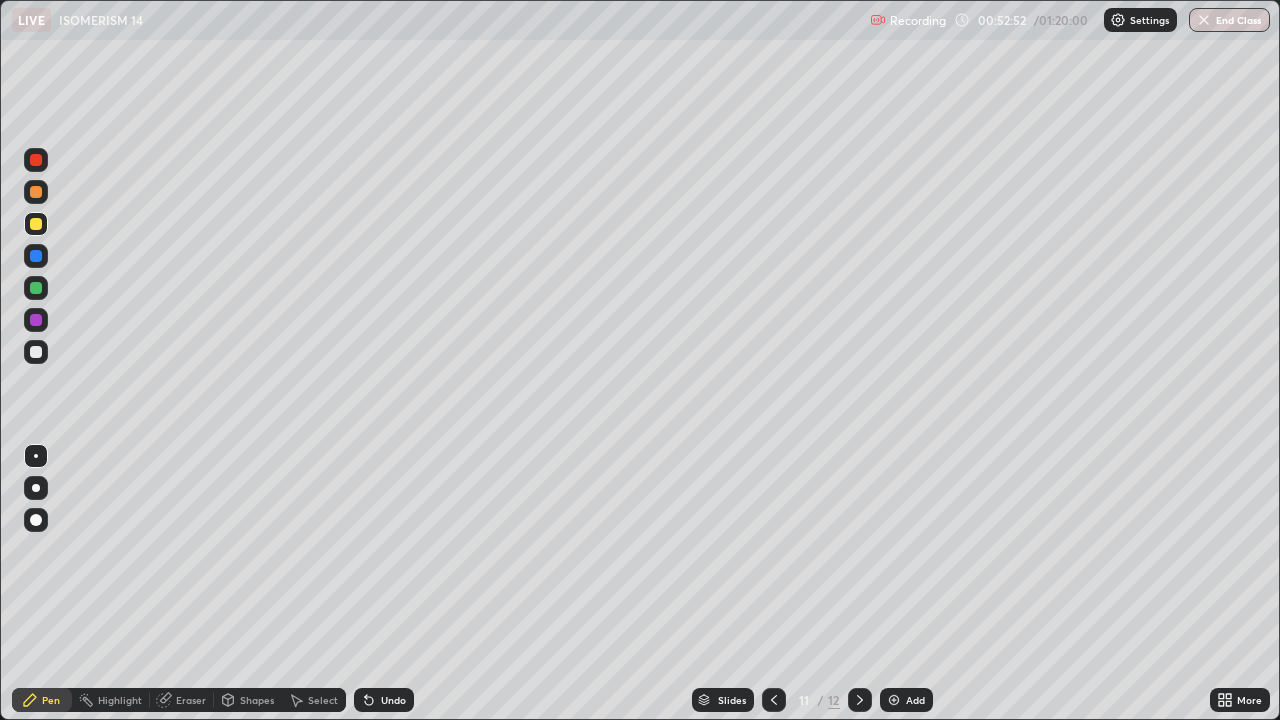 click on "Undo" at bounding box center (384, 700) 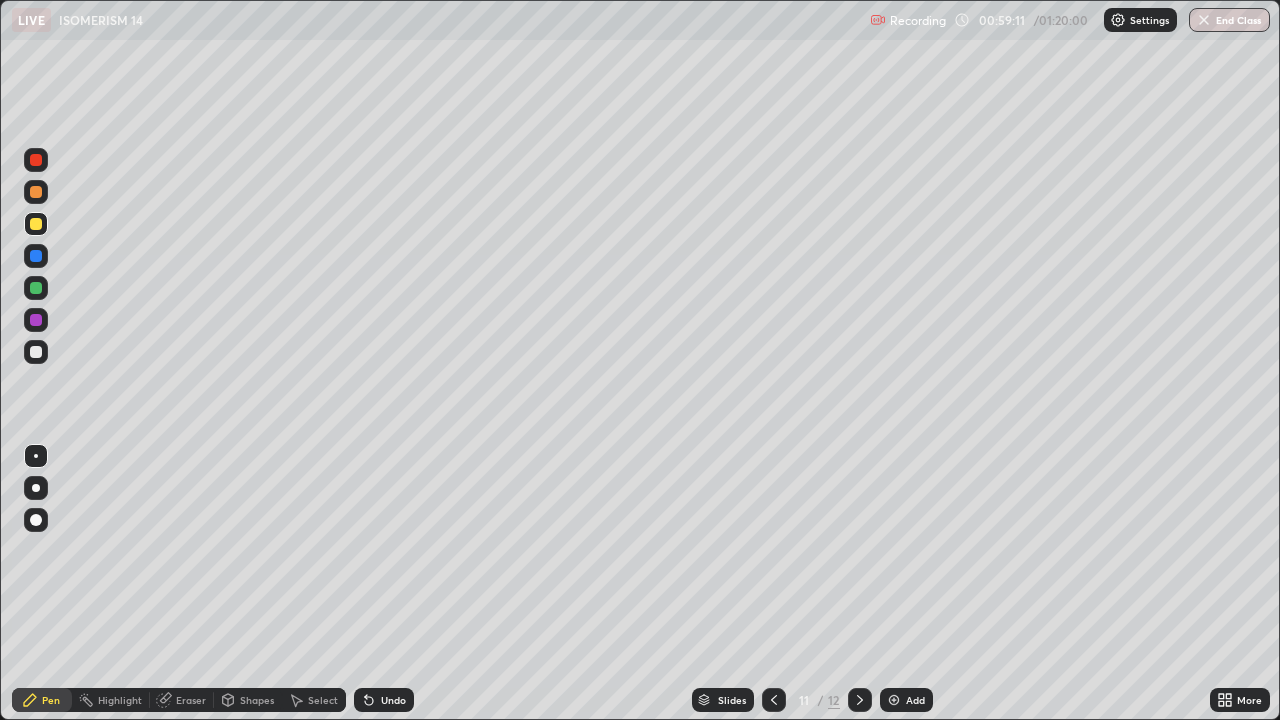 click on "Undo" at bounding box center (393, 700) 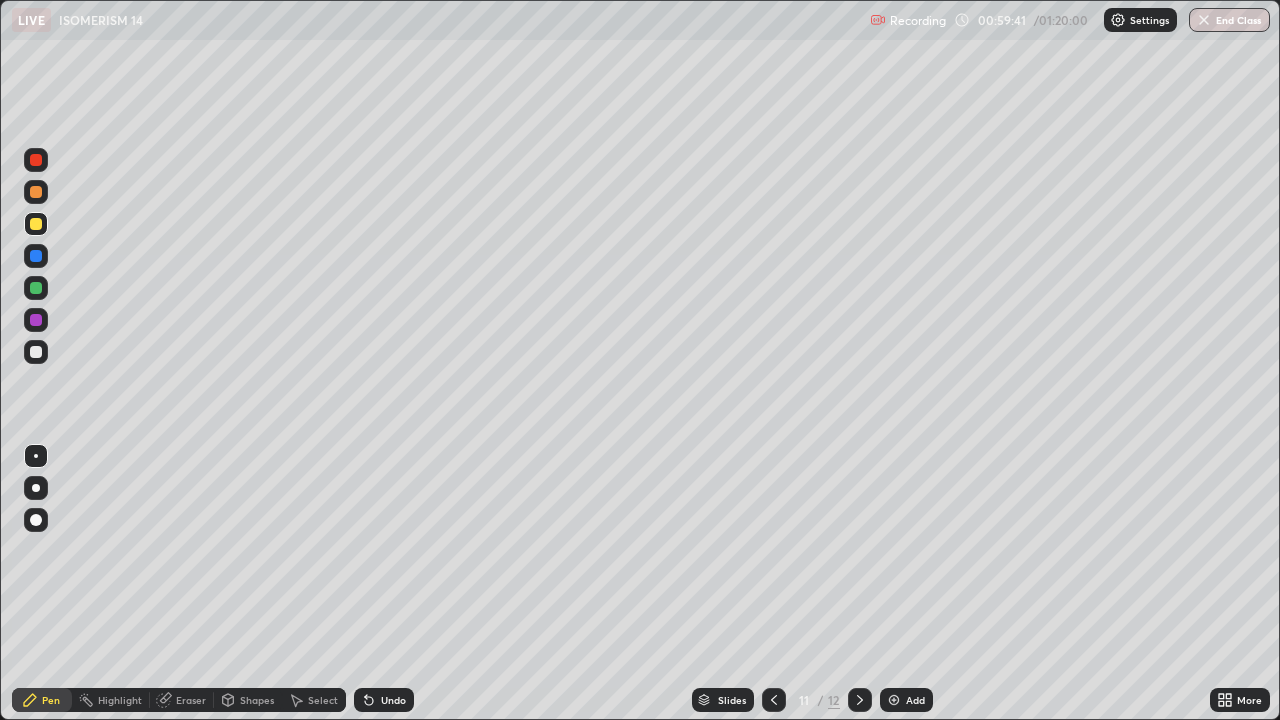 click at bounding box center [36, 352] 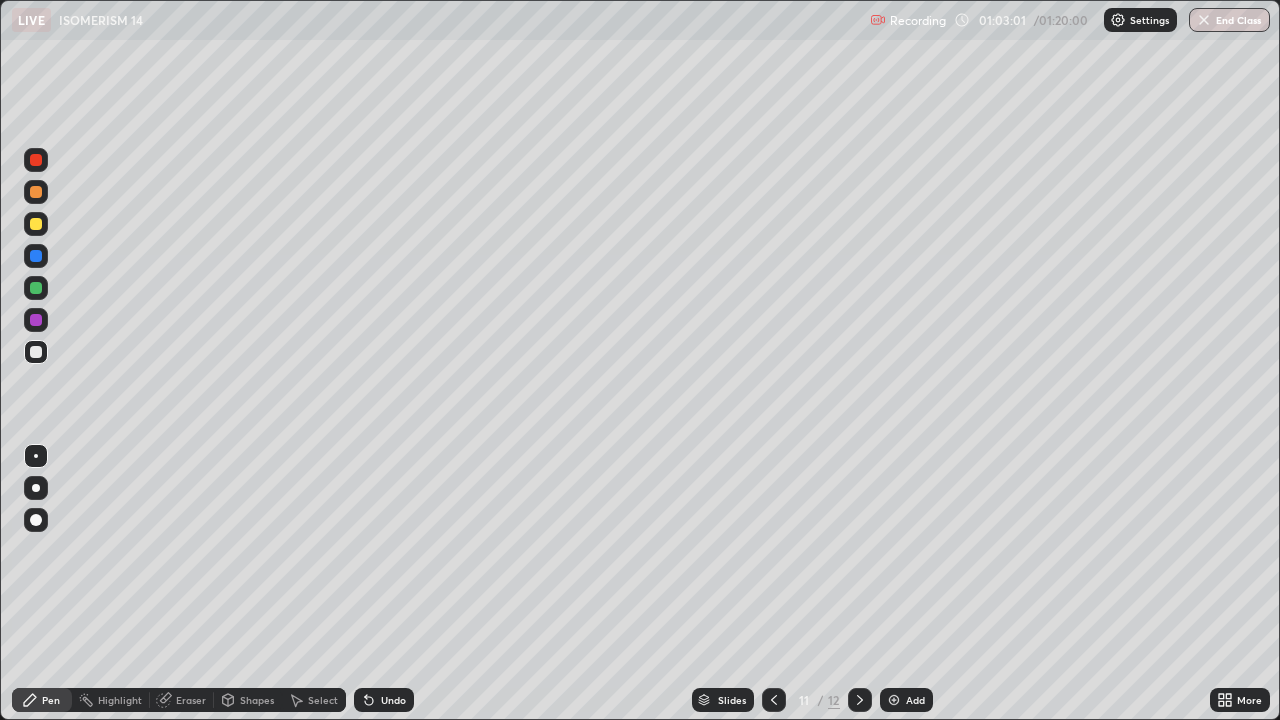 click at bounding box center [36, 224] 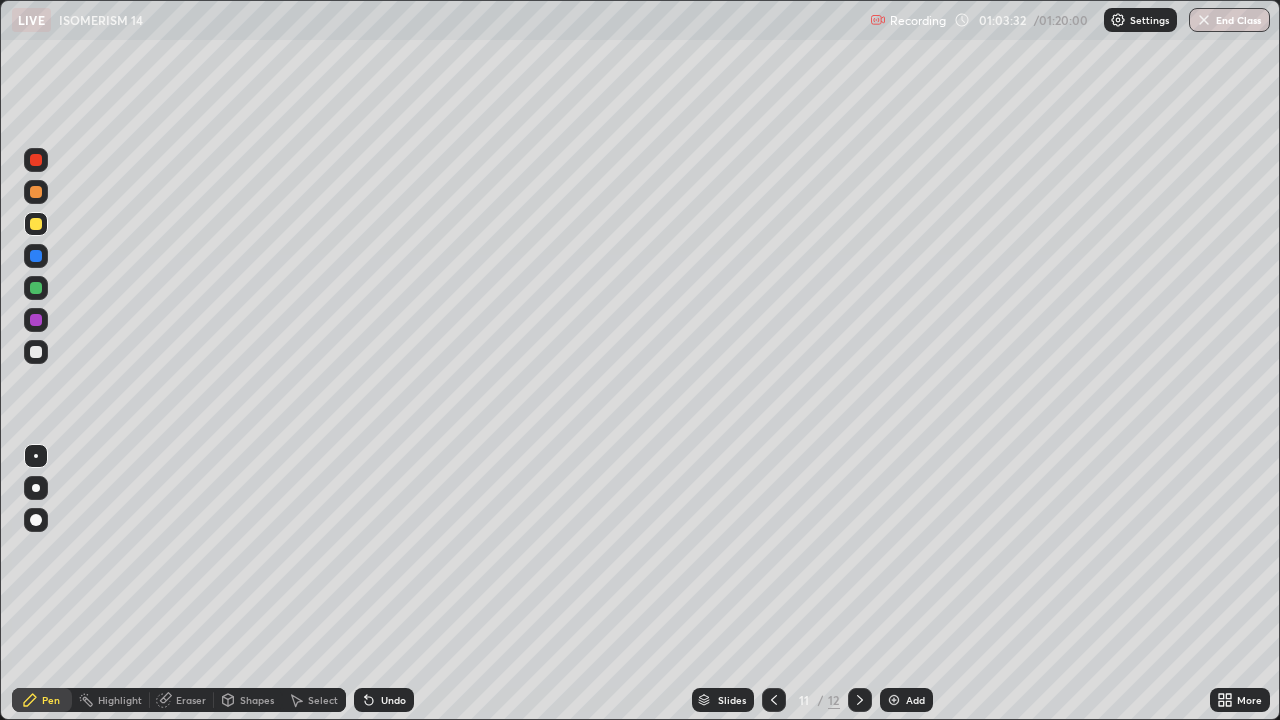 click on "Undo" at bounding box center [384, 700] 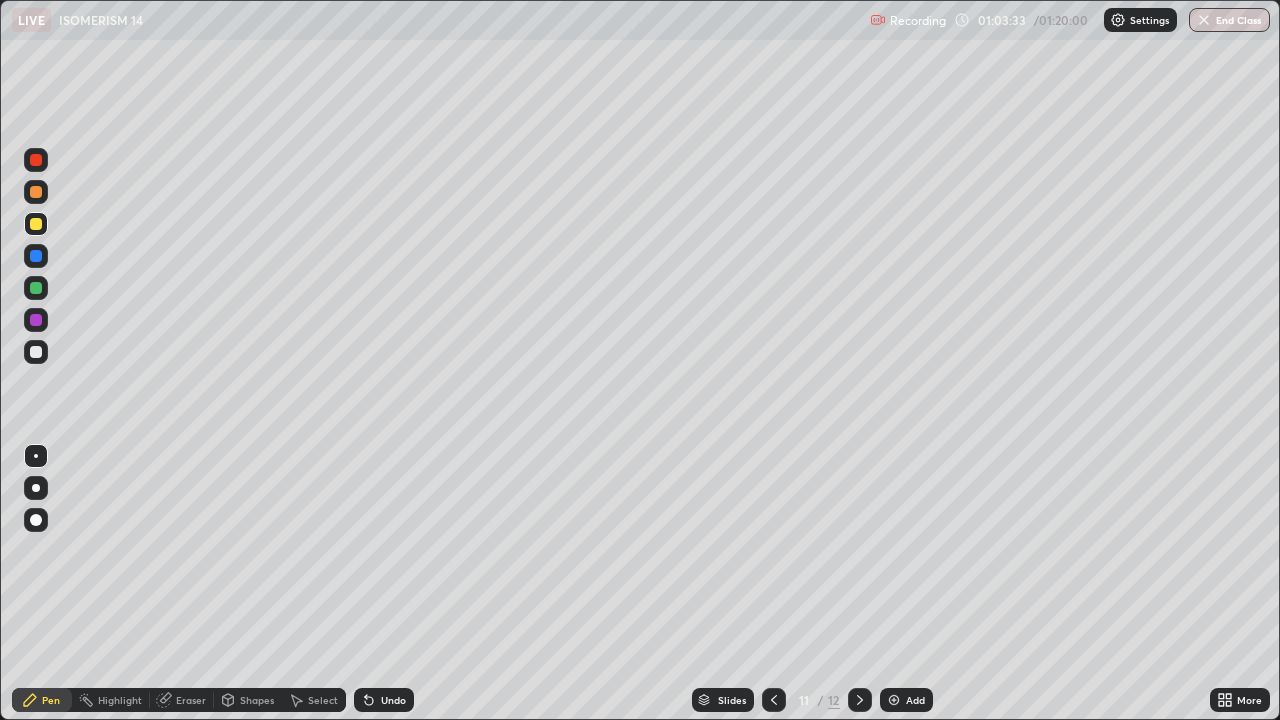 click on "Undo" at bounding box center (393, 700) 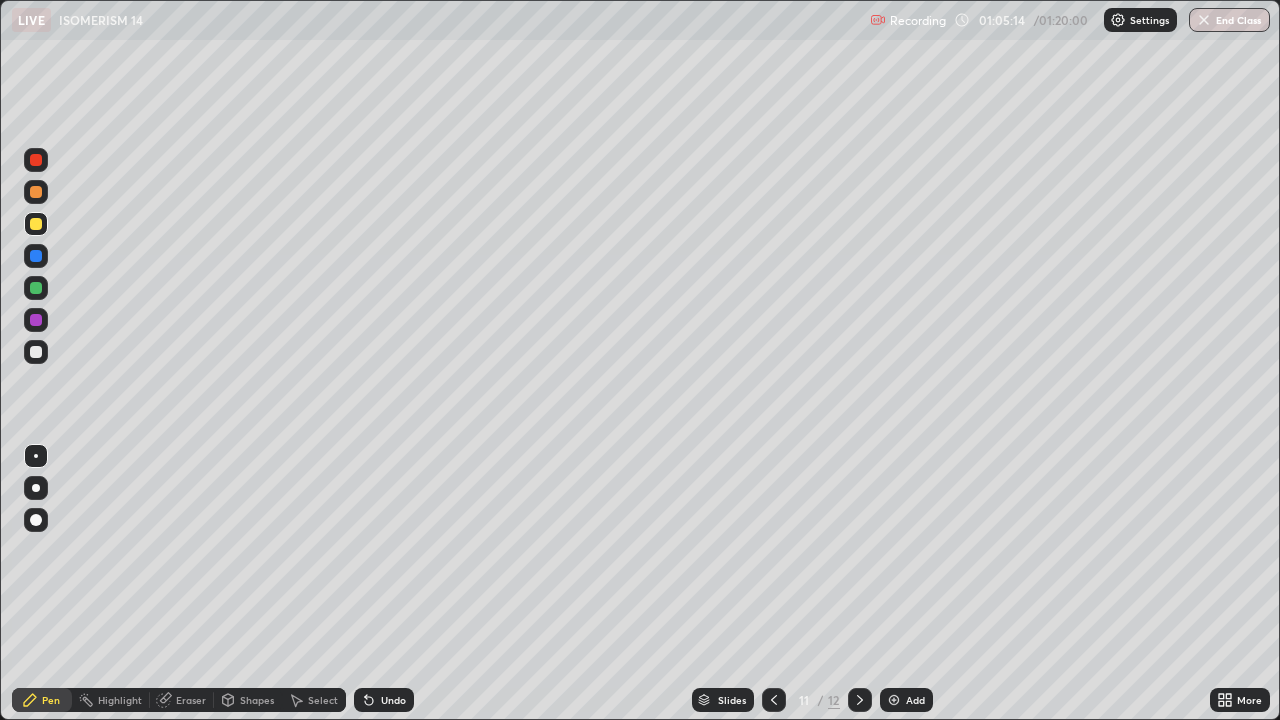 click at bounding box center [894, 700] 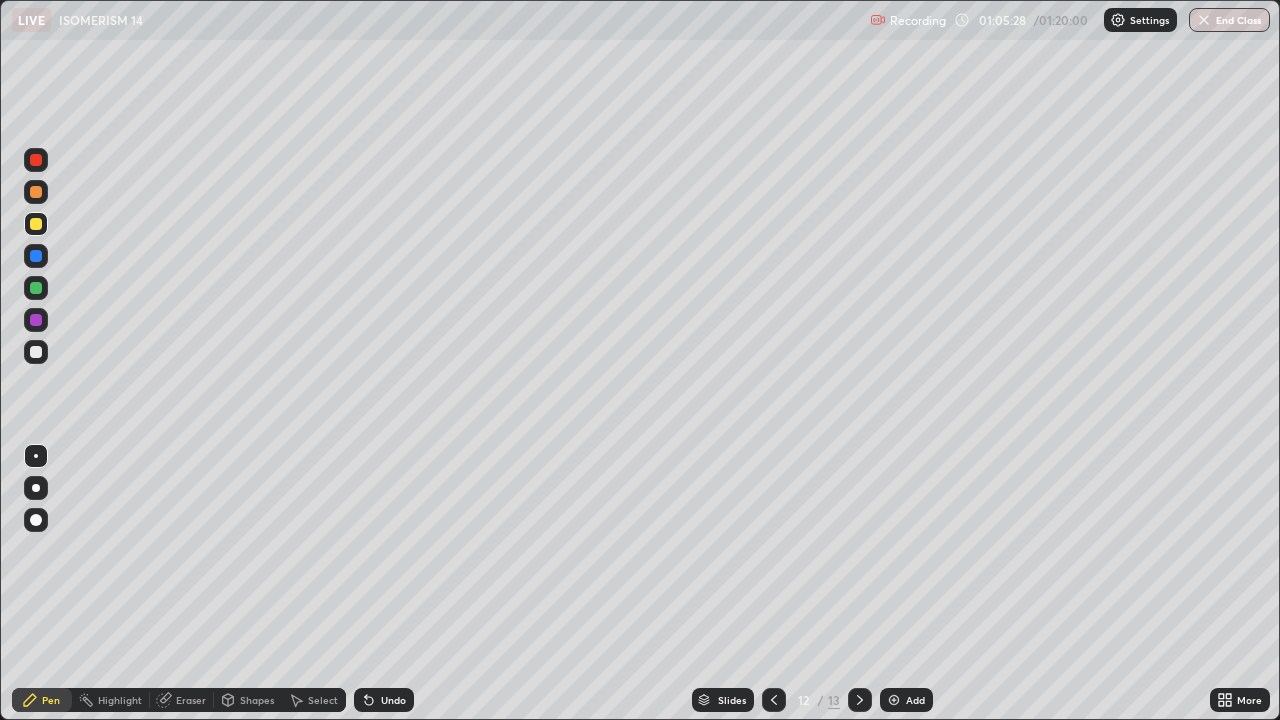 click on "Undo" at bounding box center (393, 700) 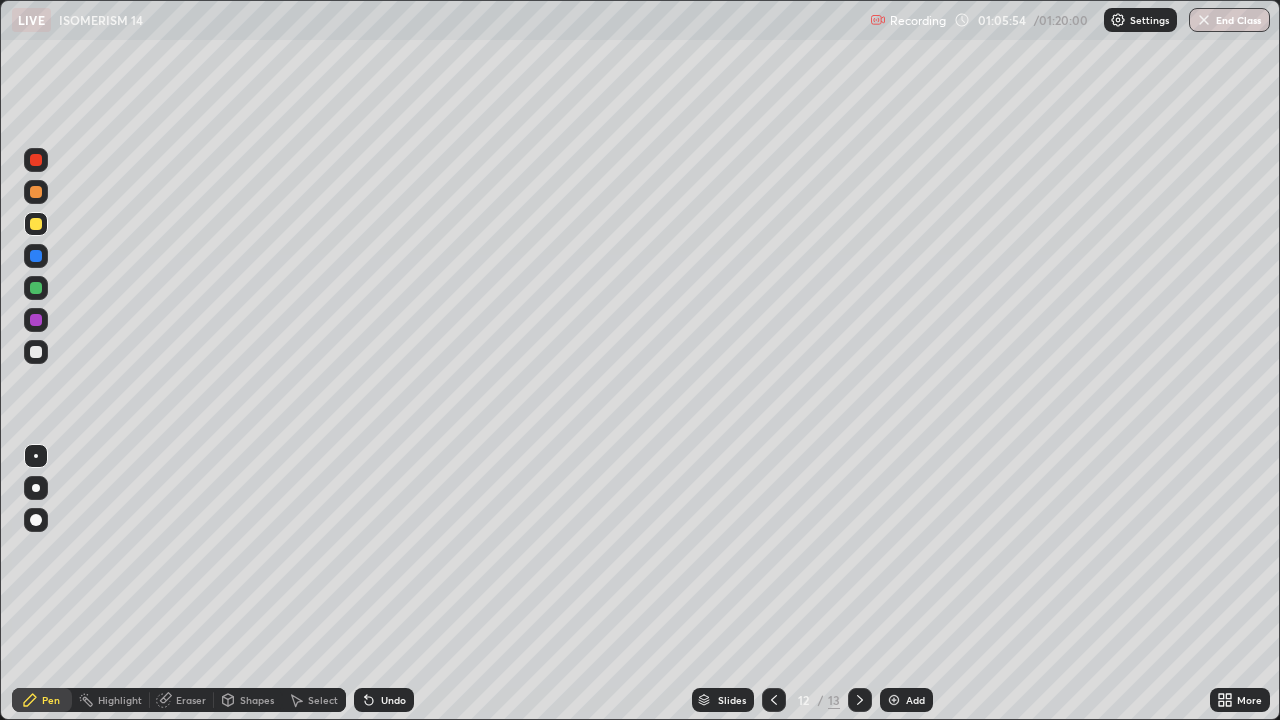 click at bounding box center (36, 352) 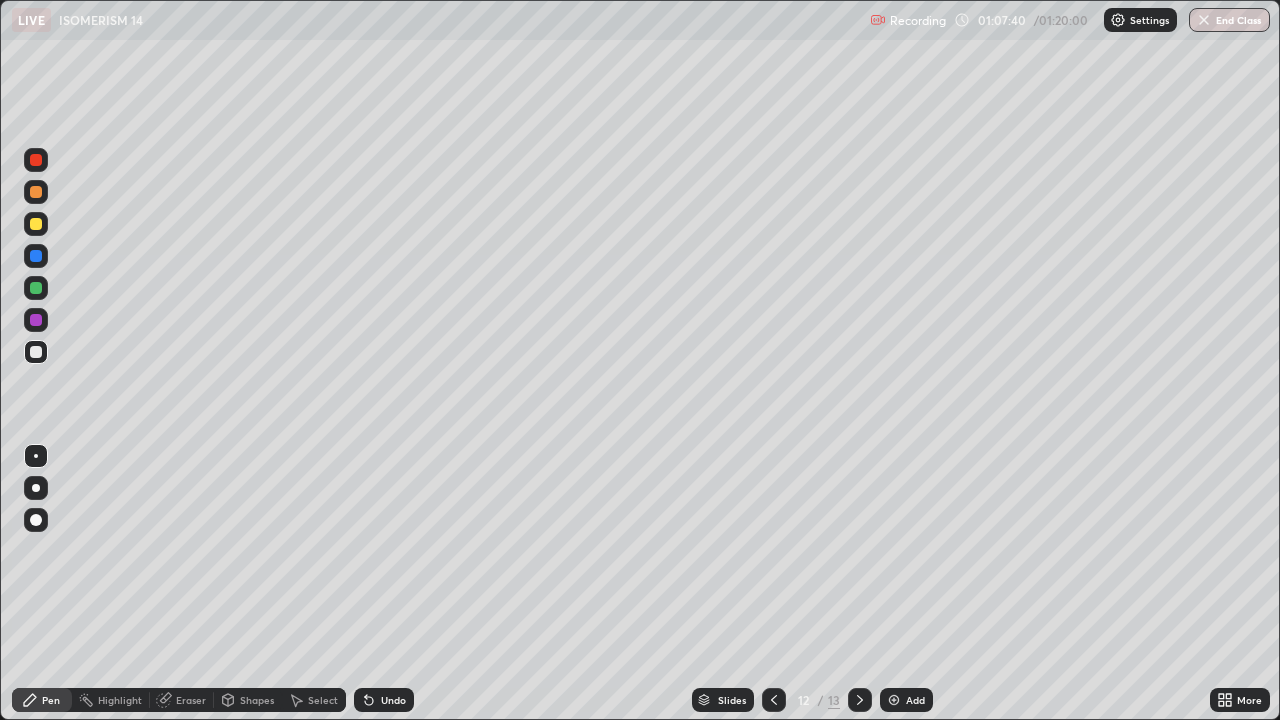 click 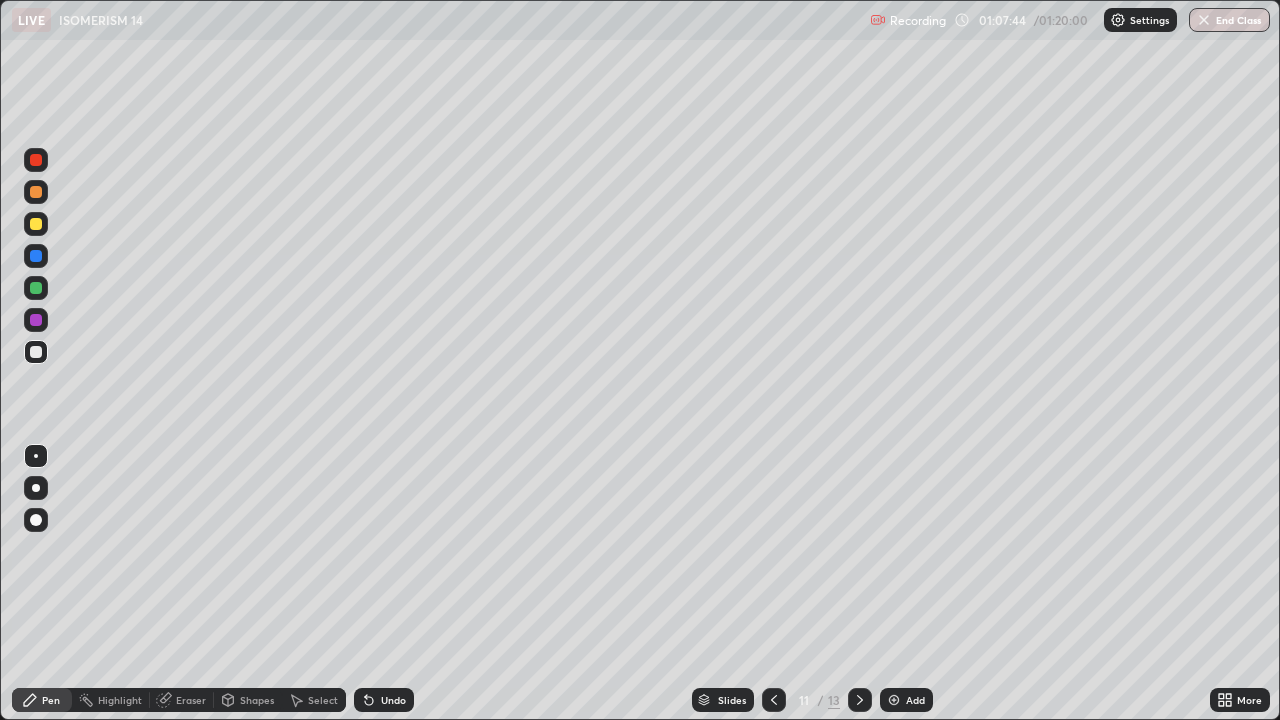 click 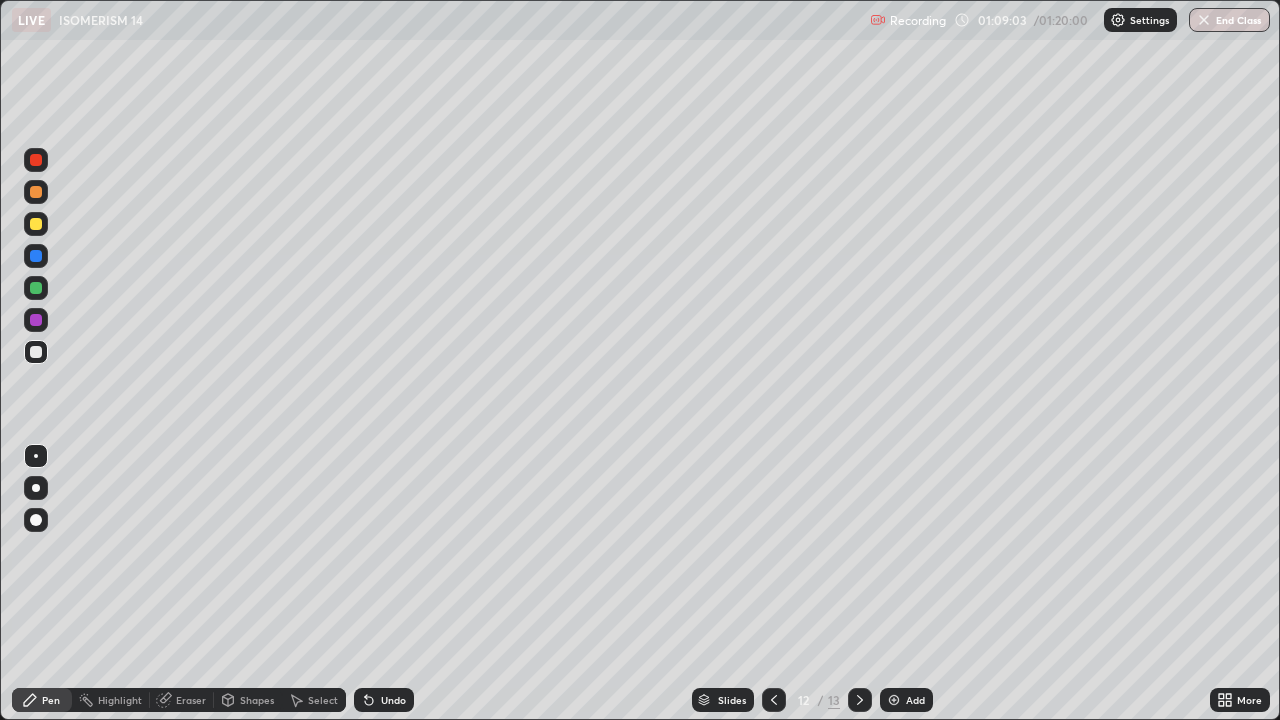 click 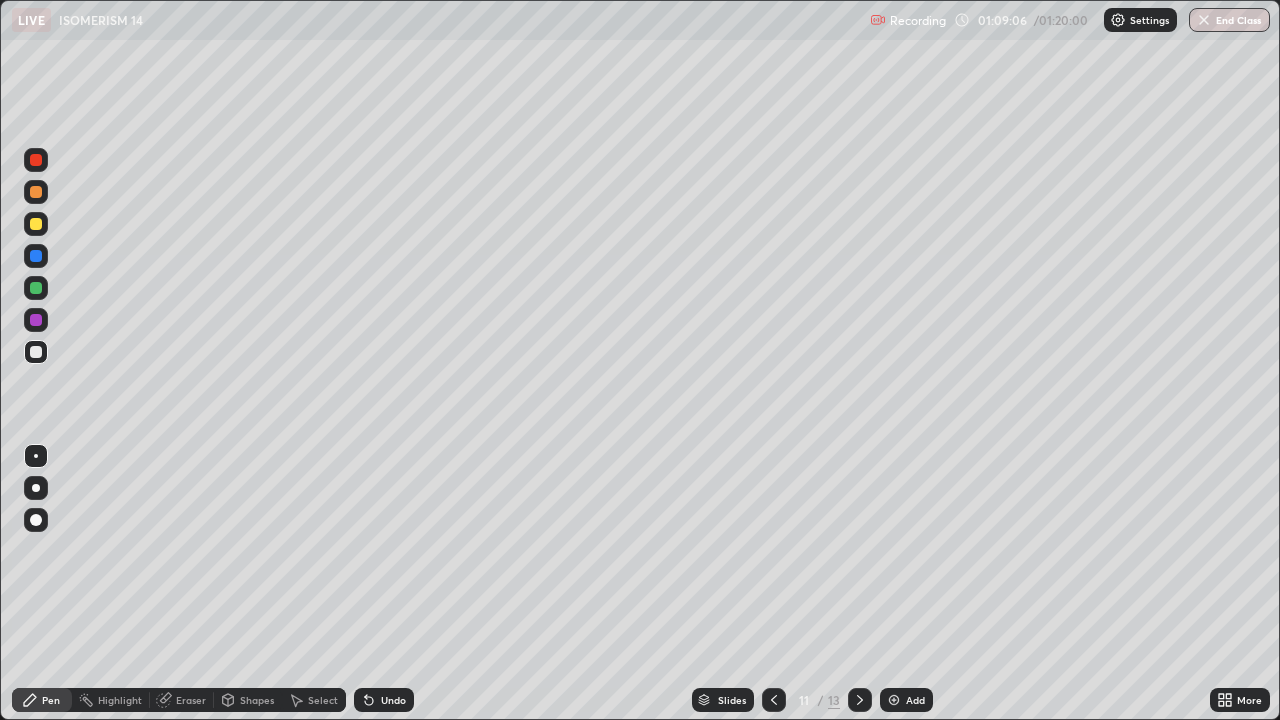 click 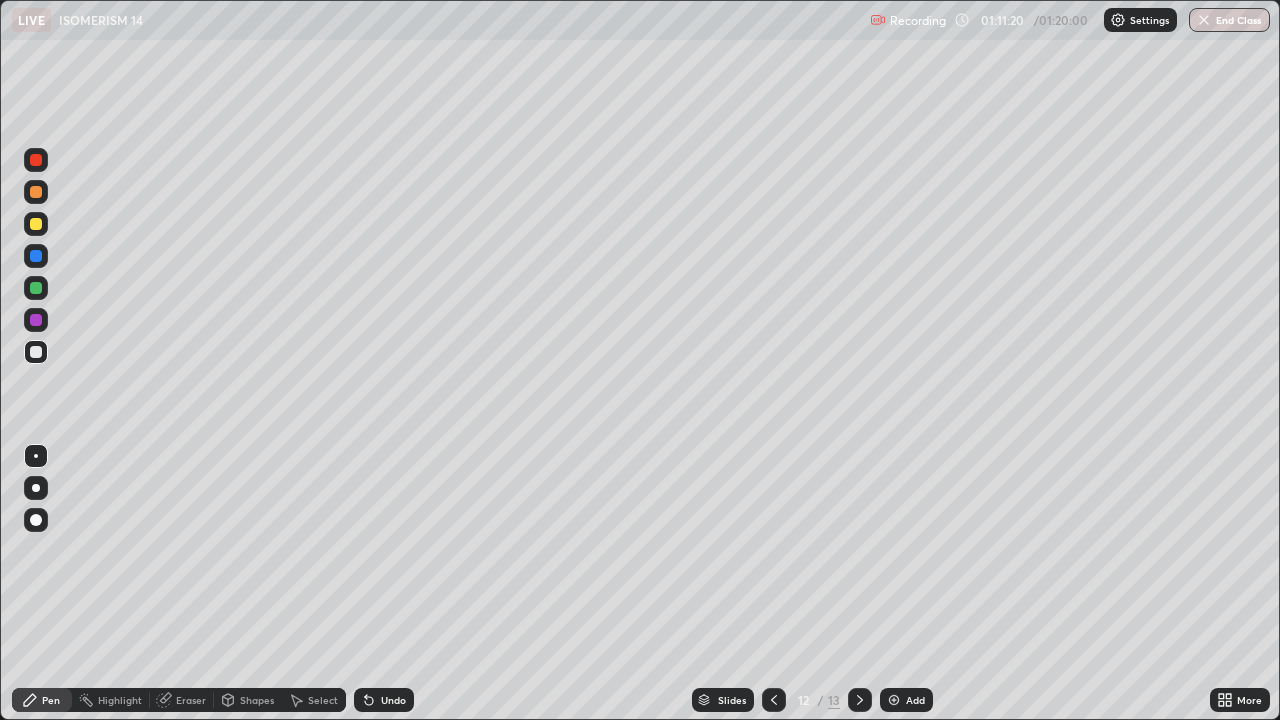 click at bounding box center [36, 224] 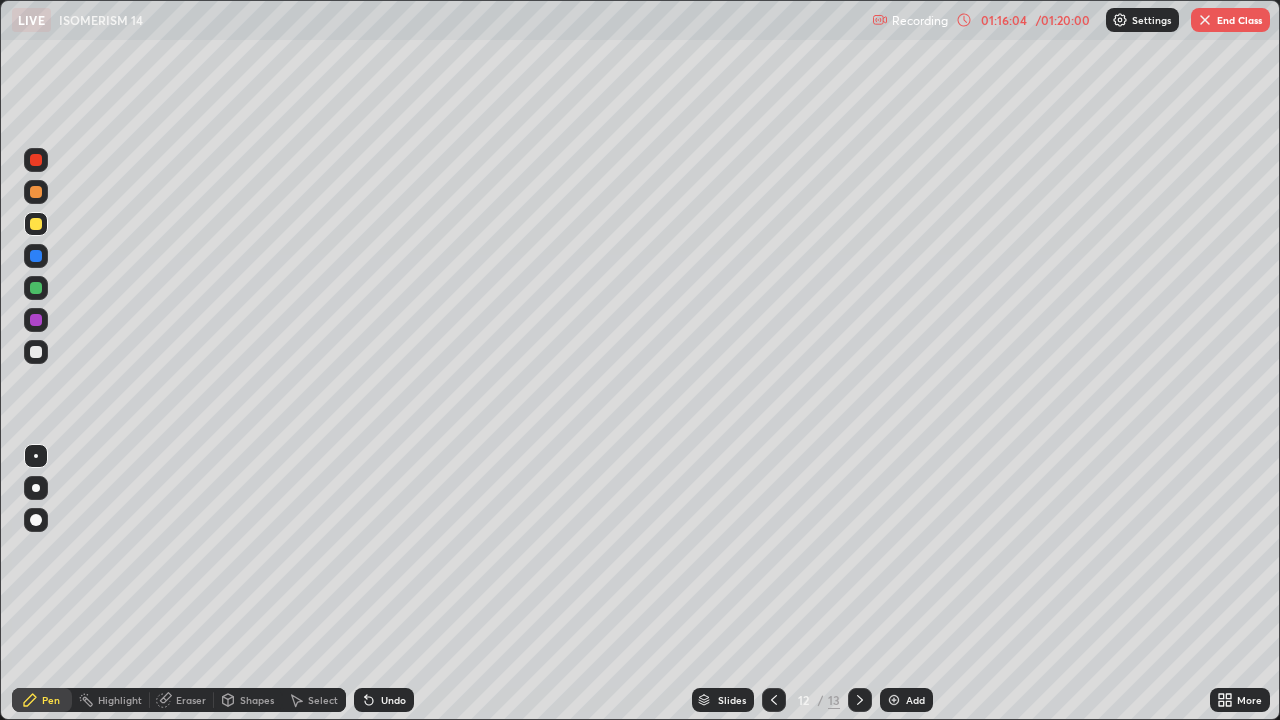 click on "End Class" at bounding box center [1230, 20] 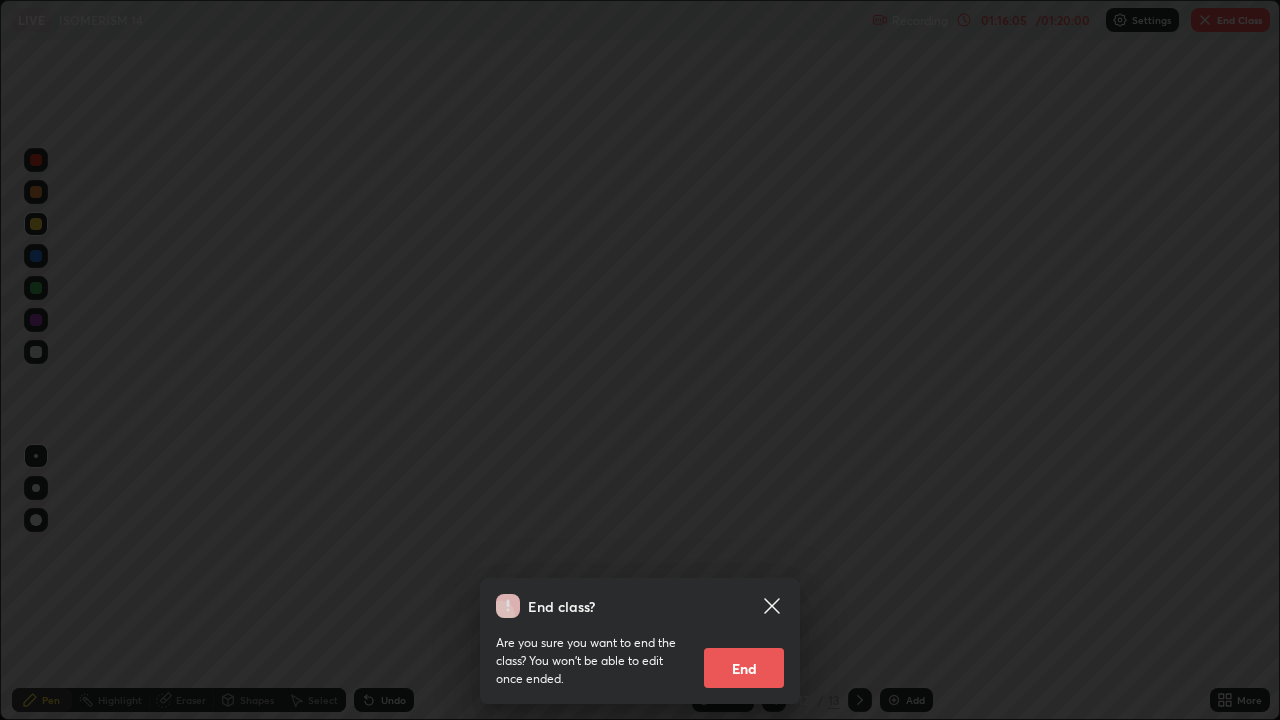 click on "End" at bounding box center (744, 668) 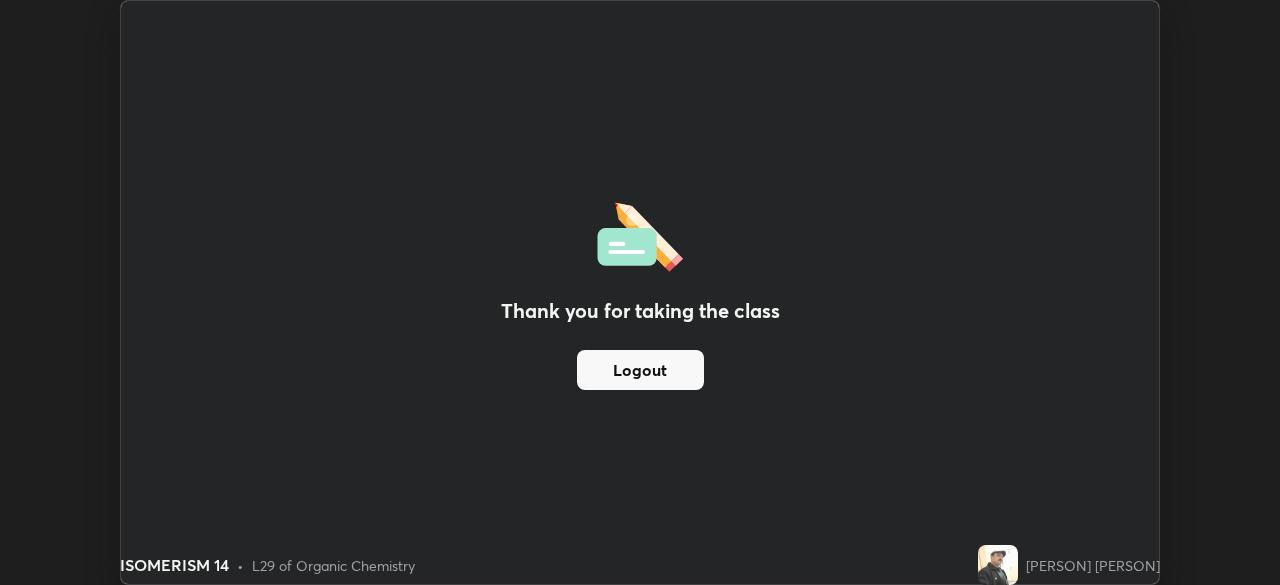 scroll, scrollTop: 585, scrollLeft: 1280, axis: both 